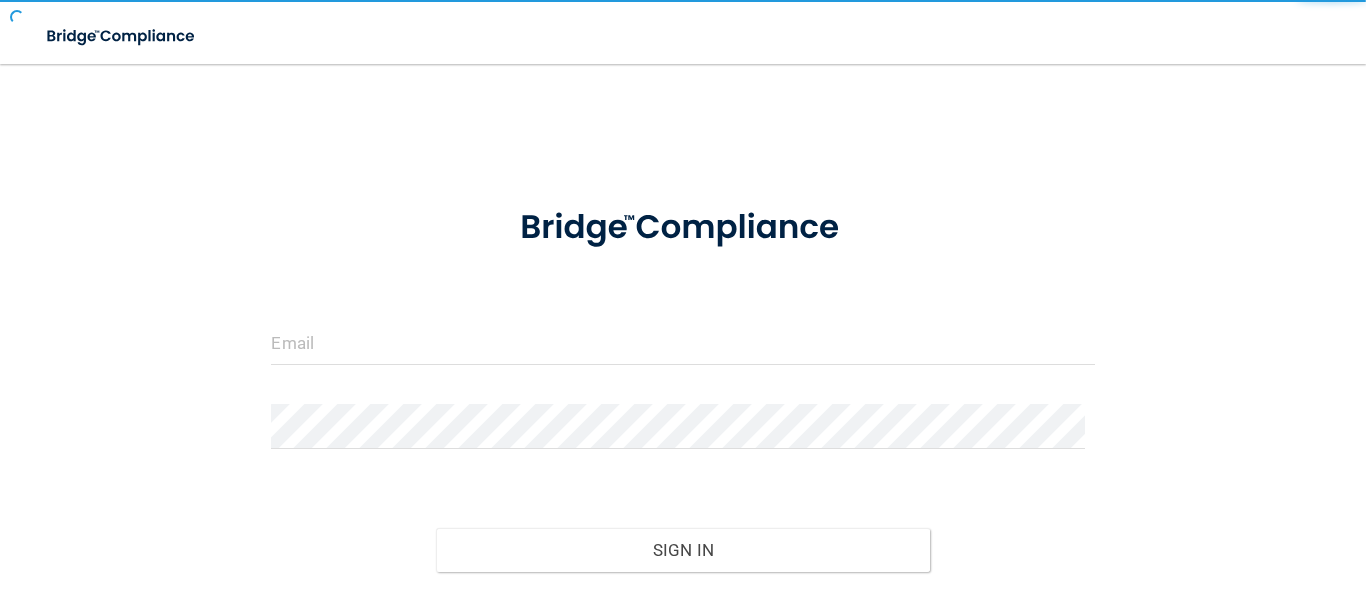 scroll, scrollTop: 0, scrollLeft: 0, axis: both 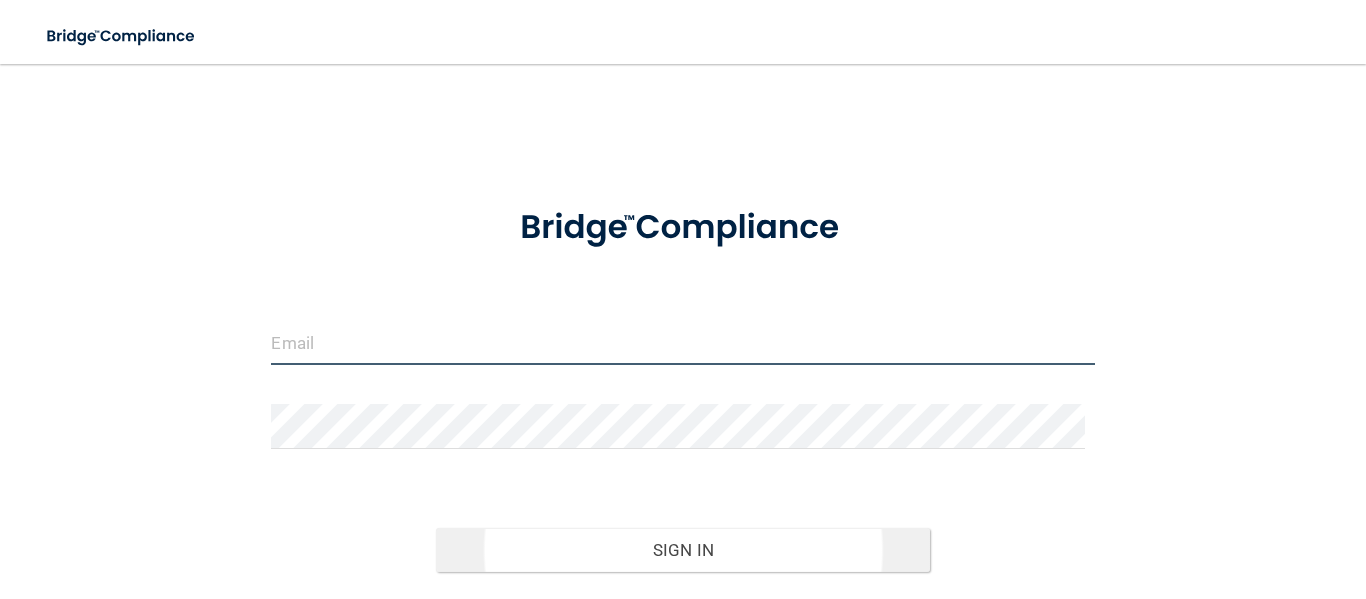 type on "[PERSON_NAME][EMAIL_ADDRESS][DOMAIN_NAME]" 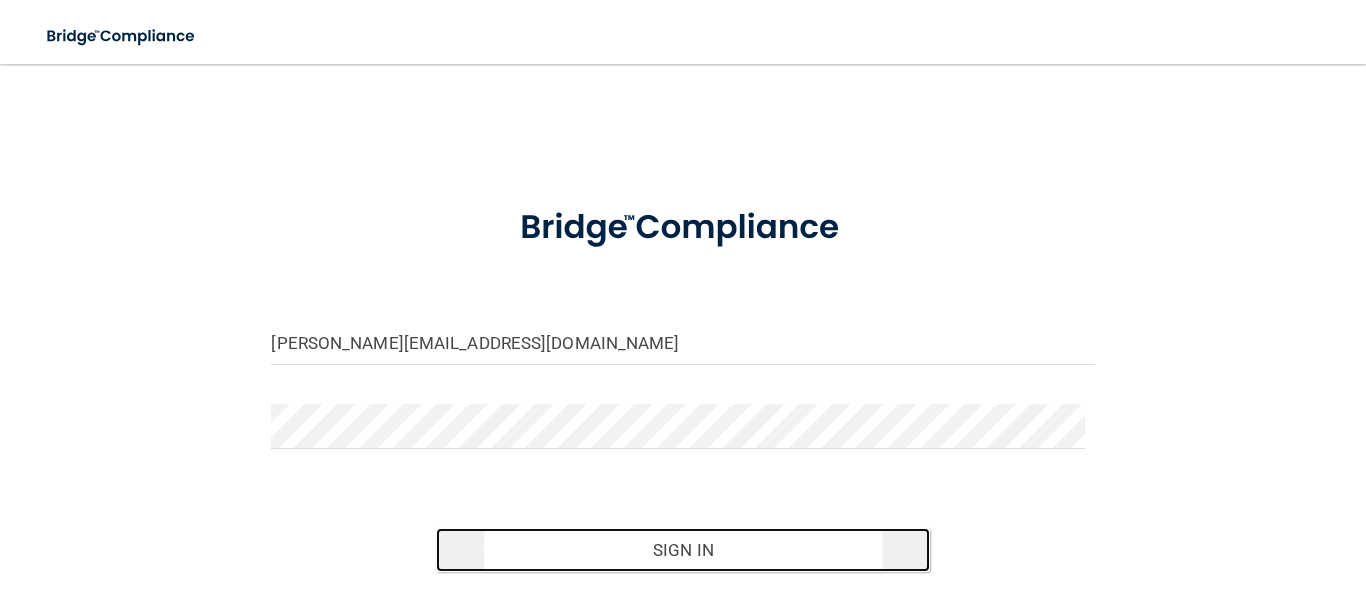 click on "Sign In" at bounding box center [683, 550] 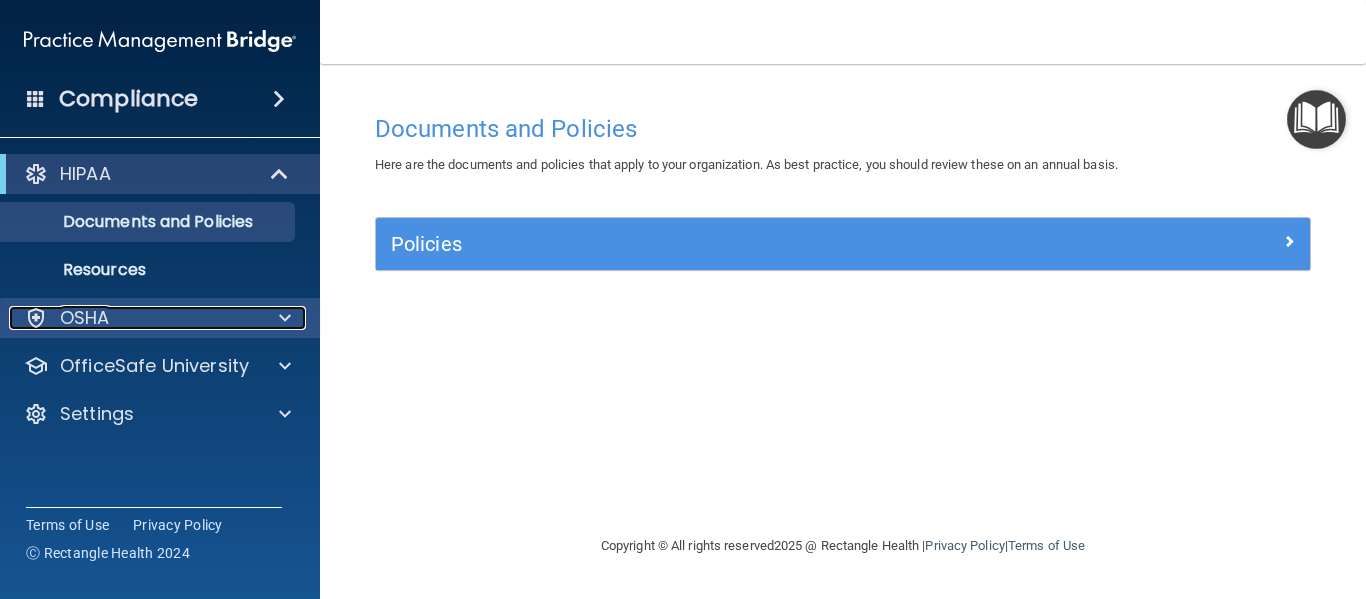 click at bounding box center (285, 318) 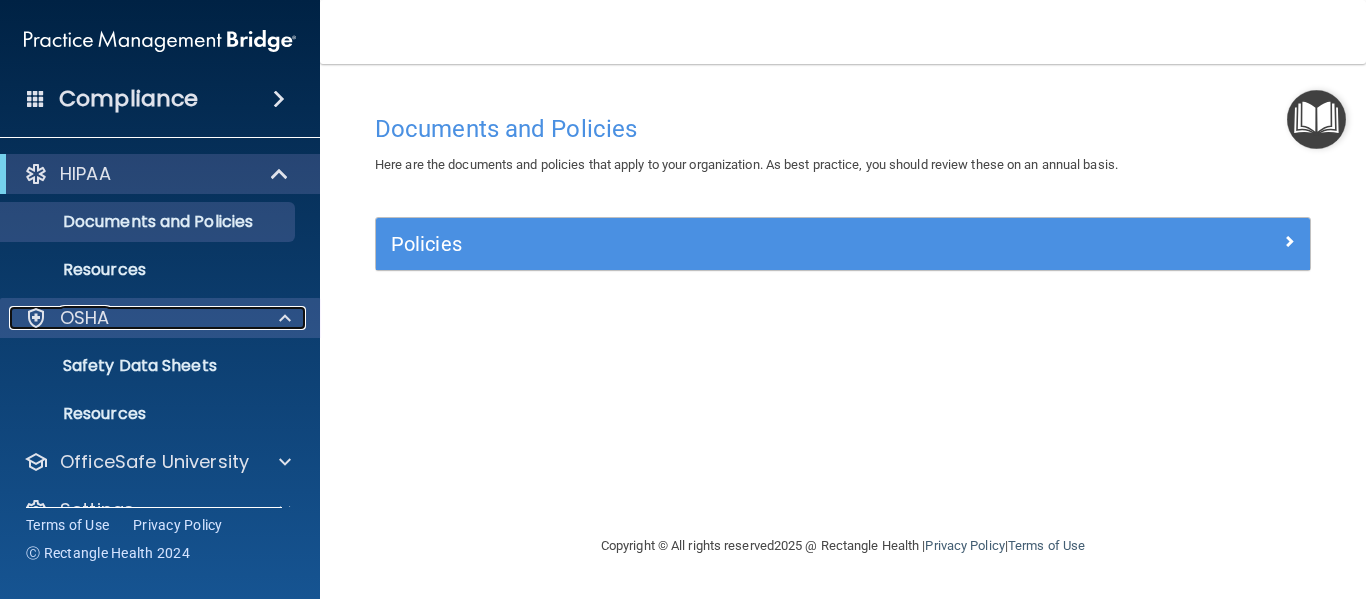 click at bounding box center [285, 318] 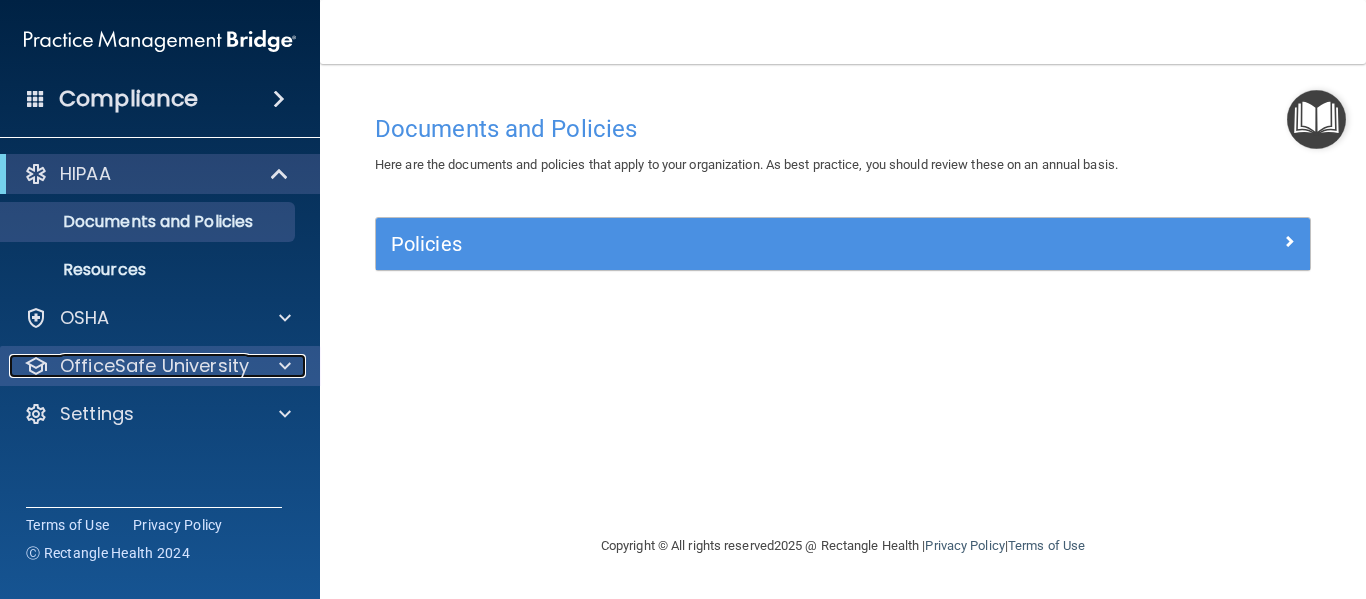click on "OfficeSafe University" at bounding box center [154, 366] 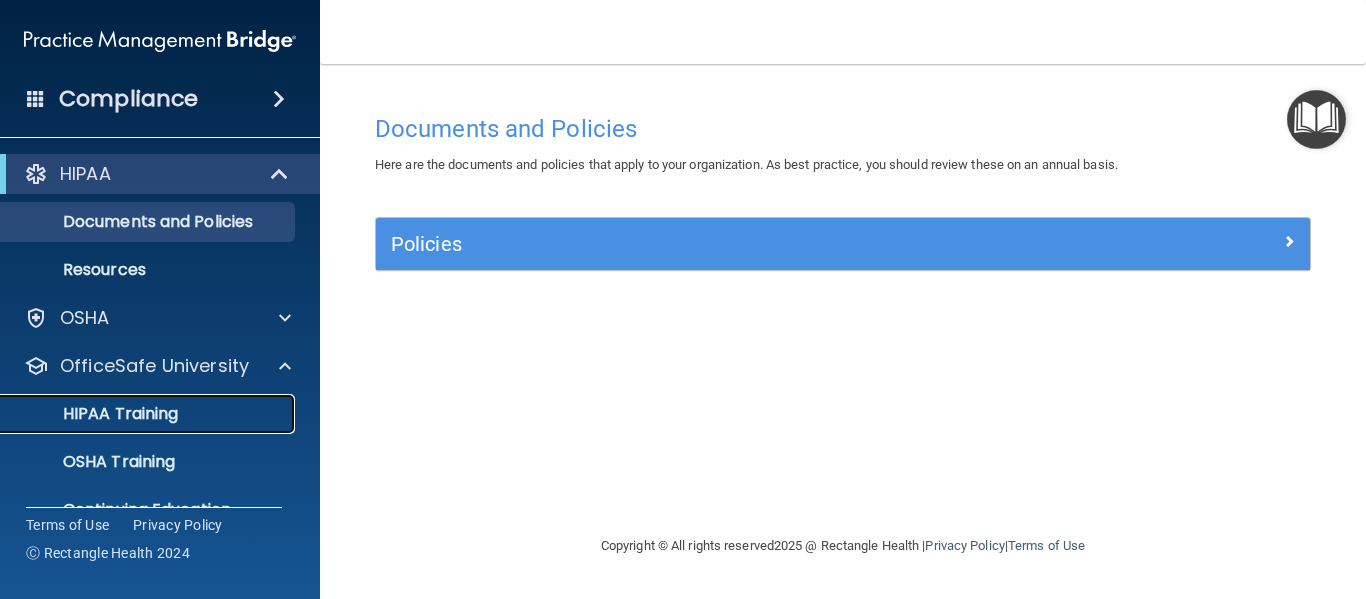 click on "HIPAA Training" at bounding box center [137, 414] 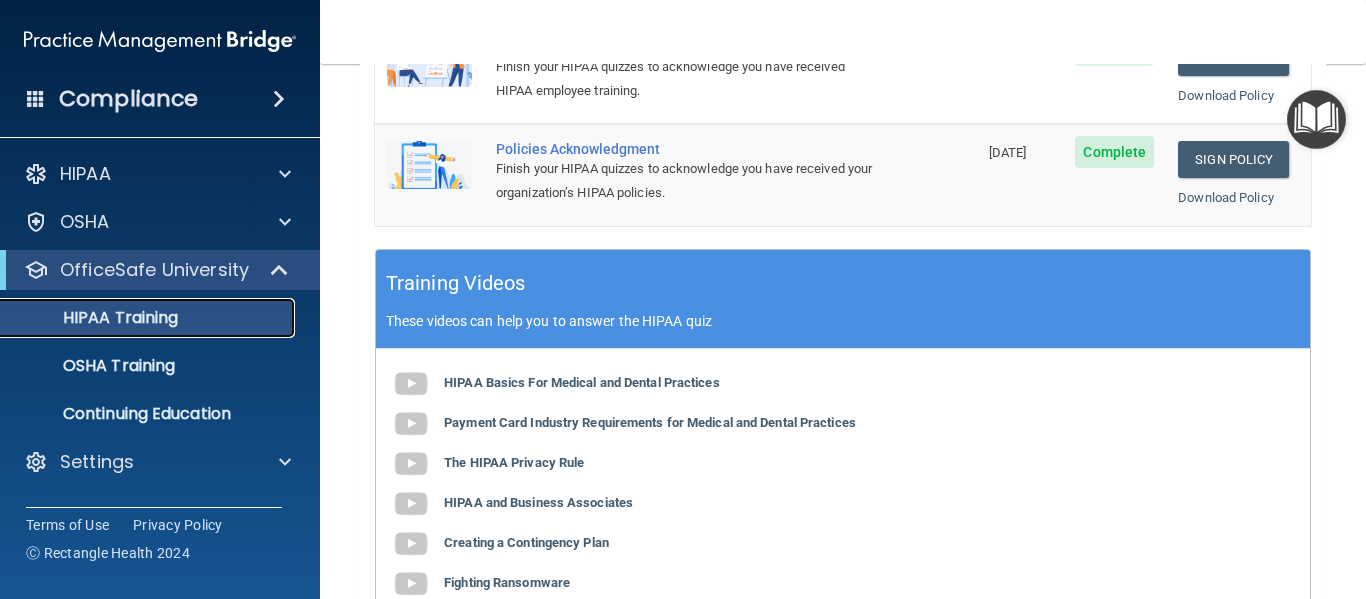 scroll, scrollTop: 600, scrollLeft: 0, axis: vertical 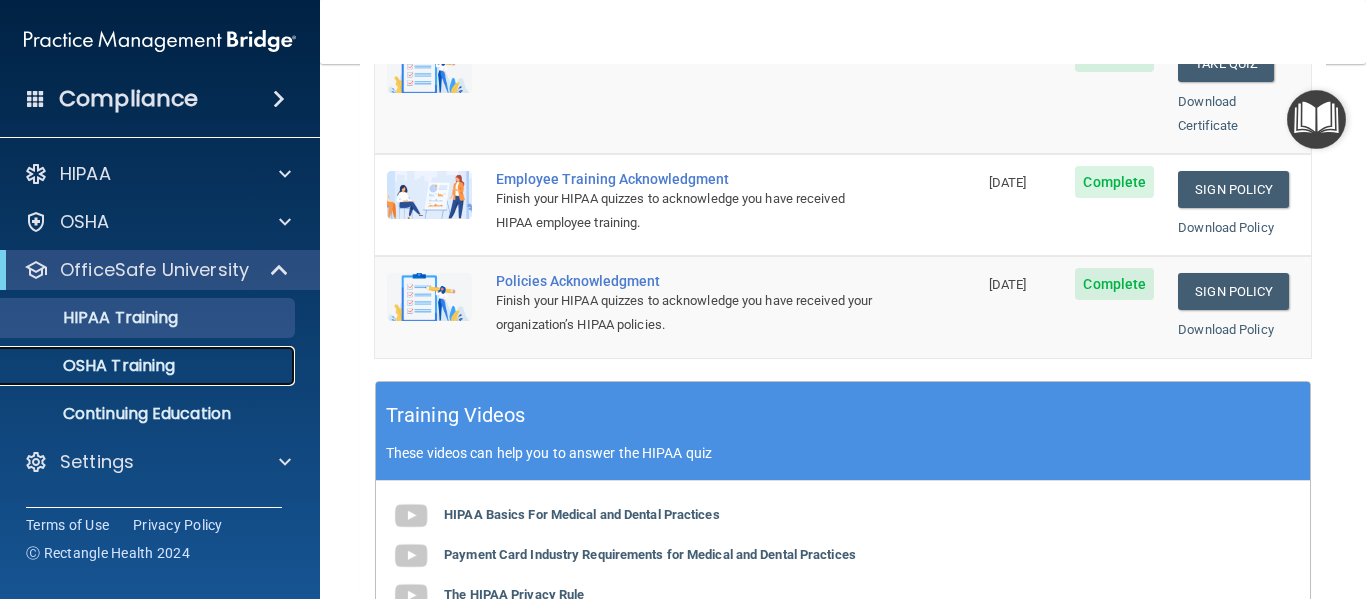 click on "OSHA Training" at bounding box center (94, 366) 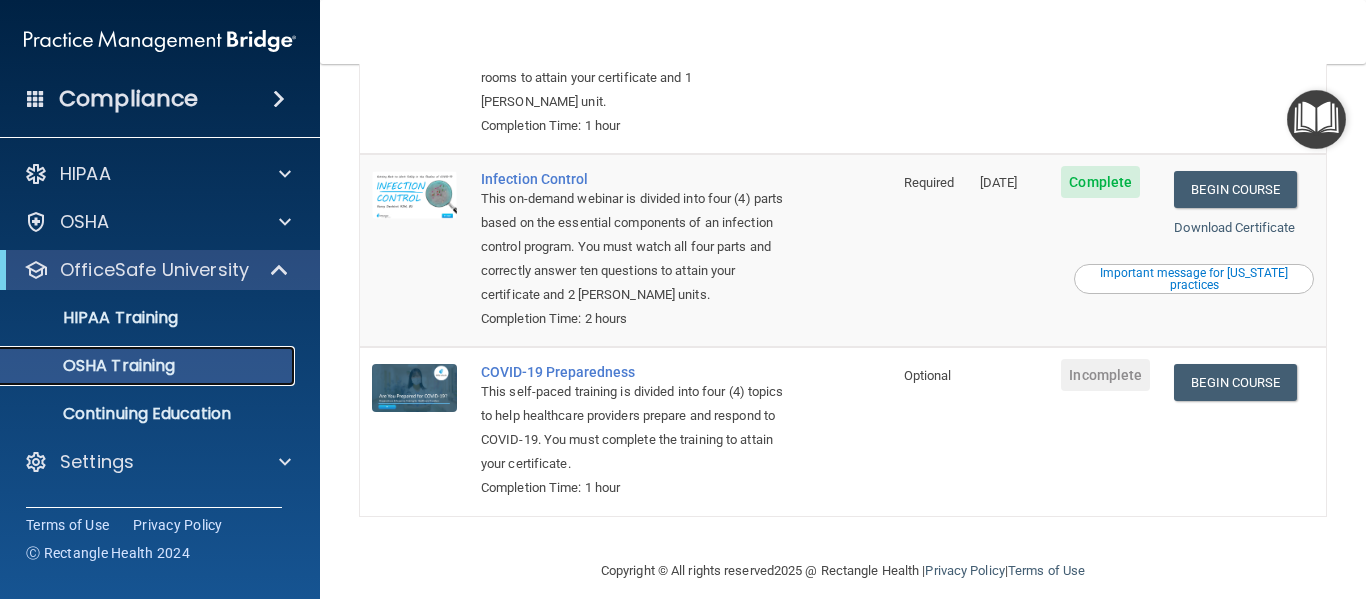 scroll, scrollTop: 505, scrollLeft: 0, axis: vertical 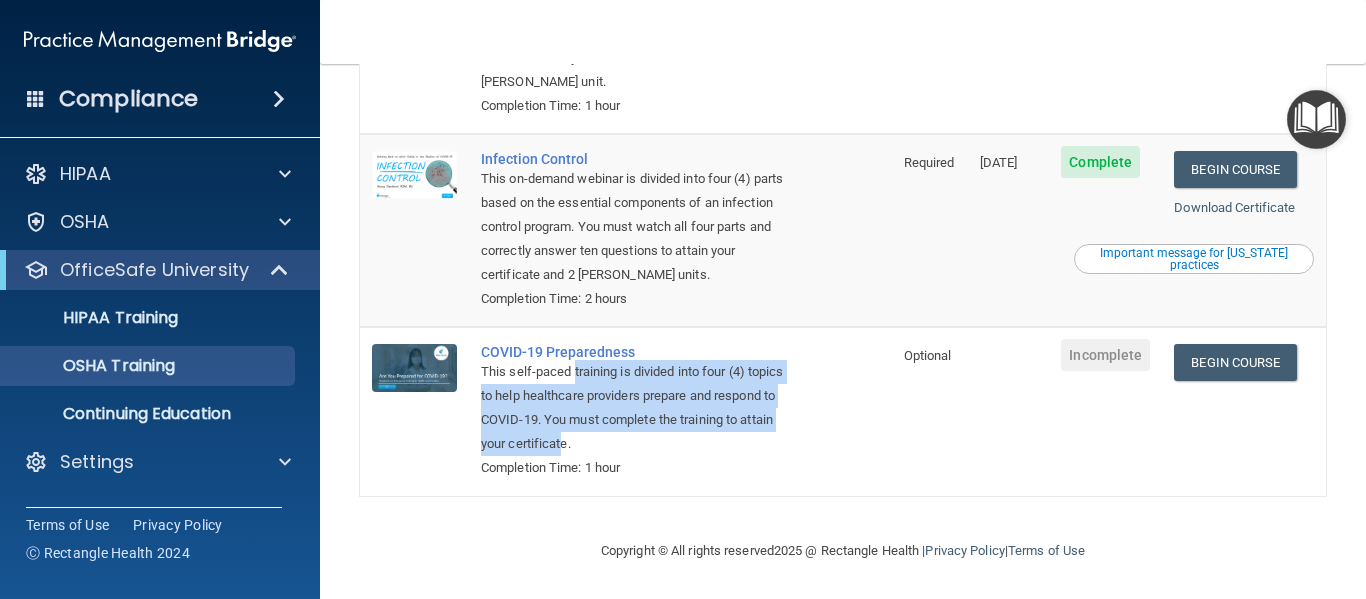 drag, startPoint x: 576, startPoint y: 376, endPoint x: 660, endPoint y: 448, distance: 110.63454 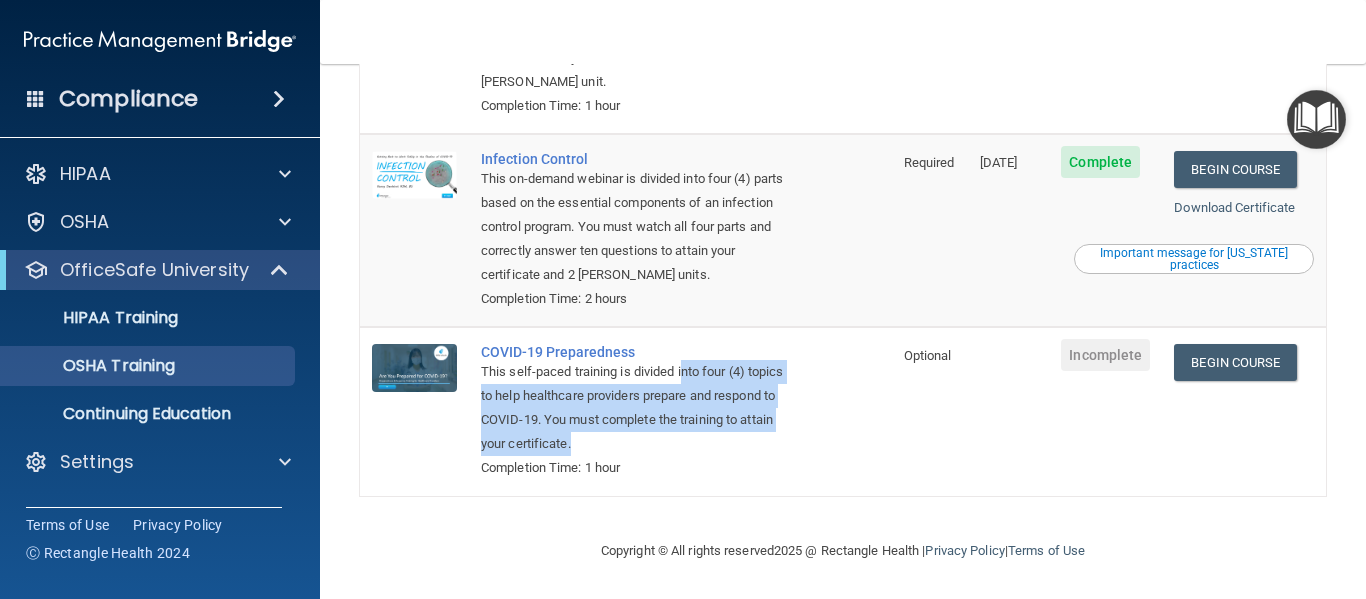 drag, startPoint x: 693, startPoint y: 389, endPoint x: 696, endPoint y: 451, distance: 62.072536 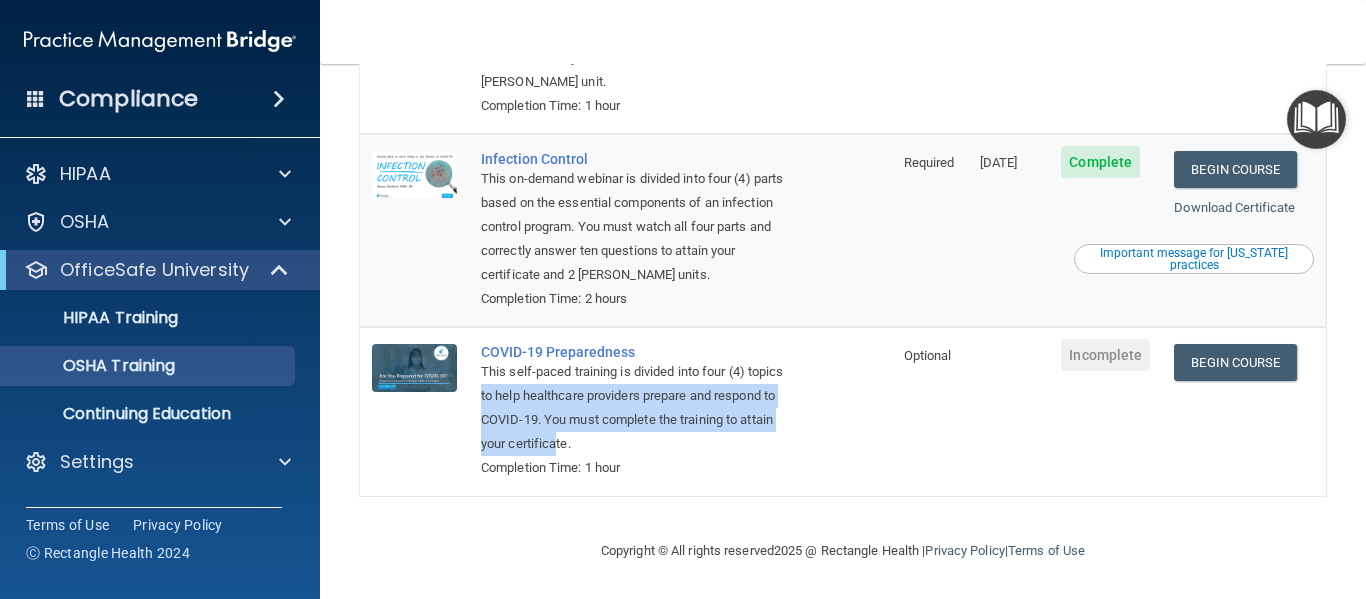 drag, startPoint x: 515, startPoint y: 392, endPoint x: 657, endPoint y: 438, distance: 149.26486 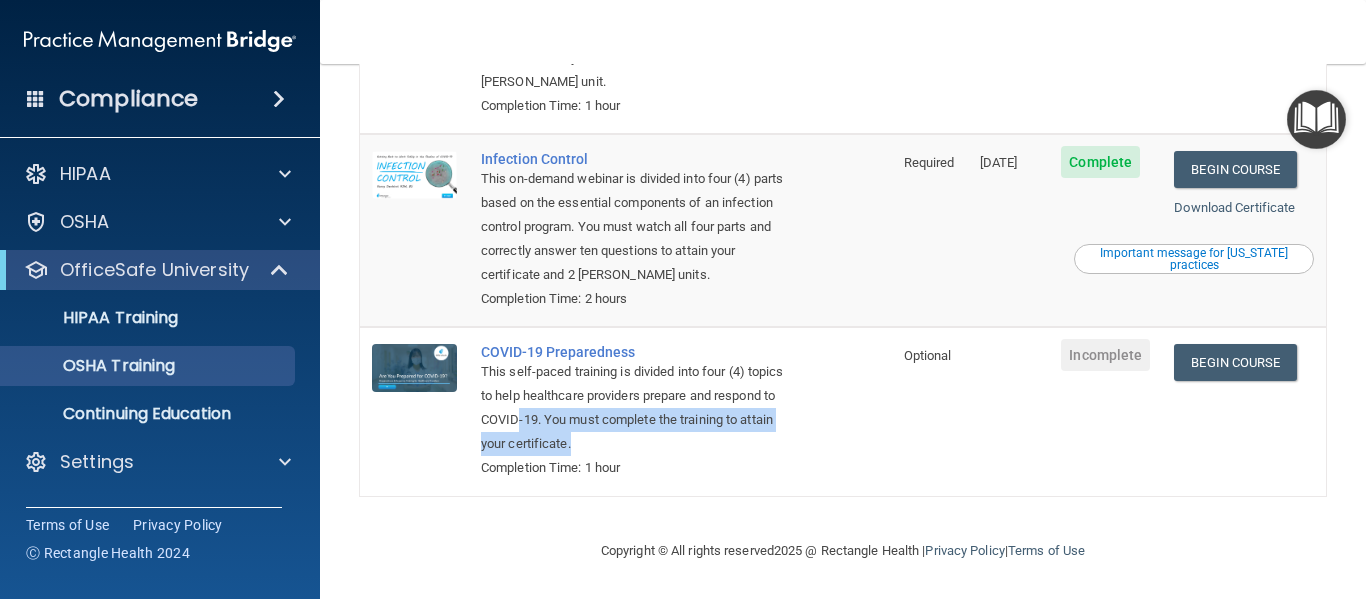 drag, startPoint x: 639, startPoint y: 422, endPoint x: 677, endPoint y: 465, distance: 57.384666 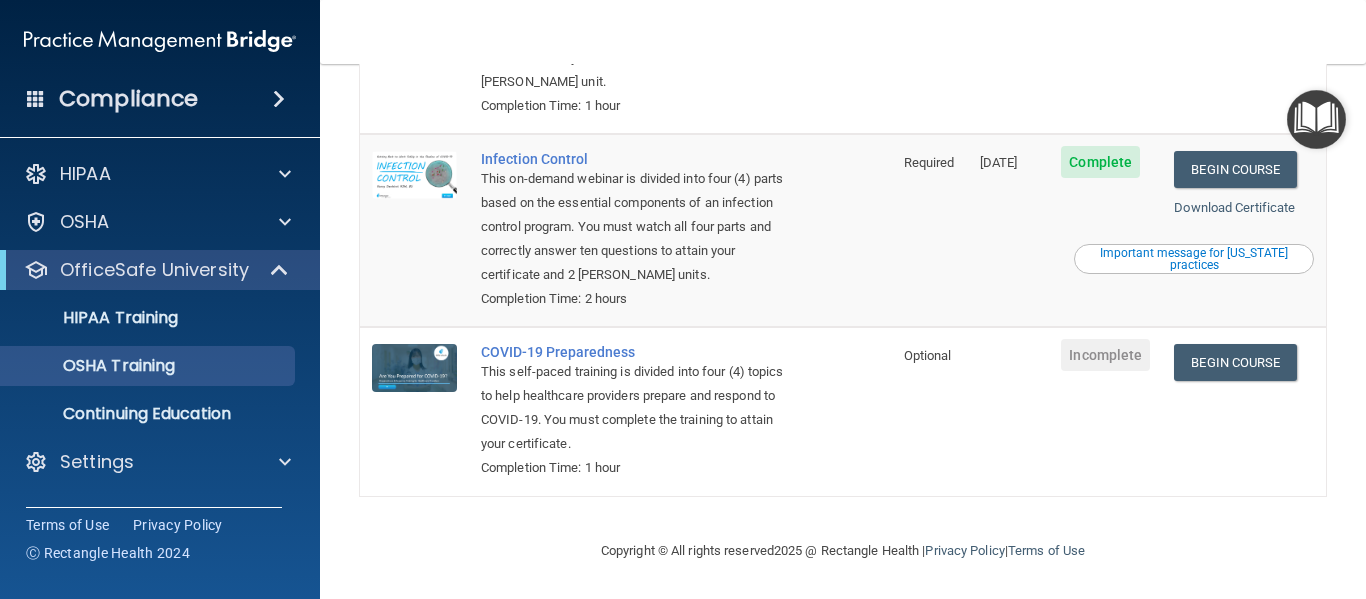click on "Completion Time: 1 hour" at bounding box center [636, 468] 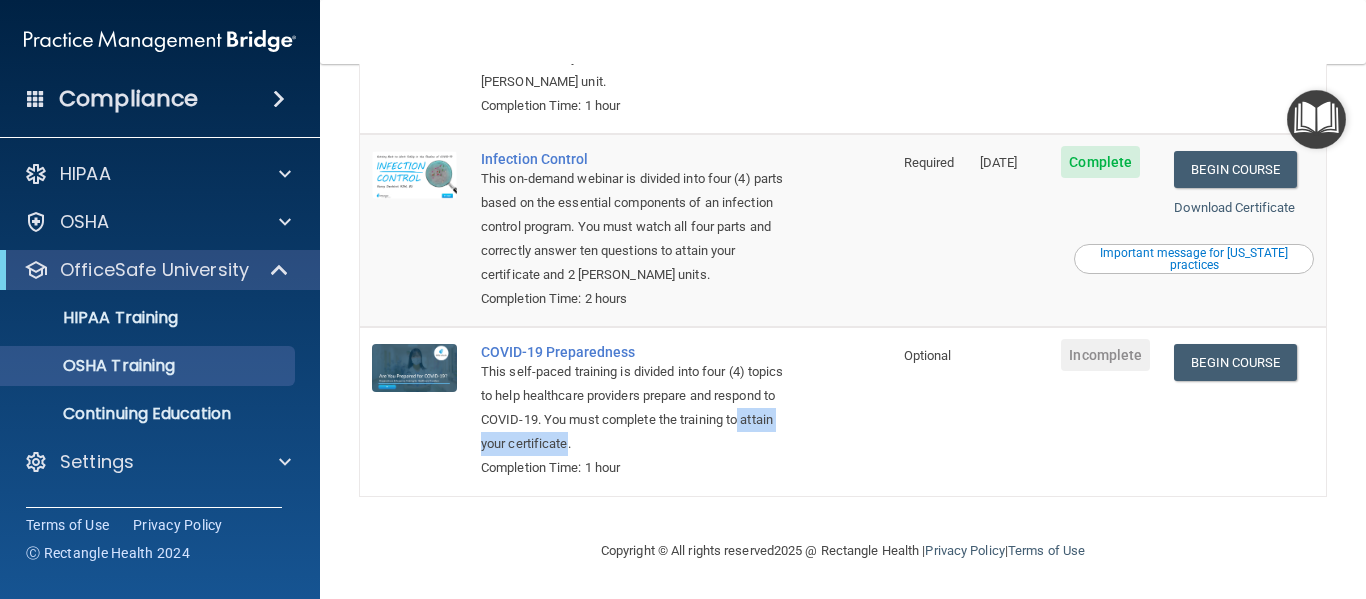 drag, startPoint x: 537, startPoint y: 442, endPoint x: 670, endPoint y: 453, distance: 133.45412 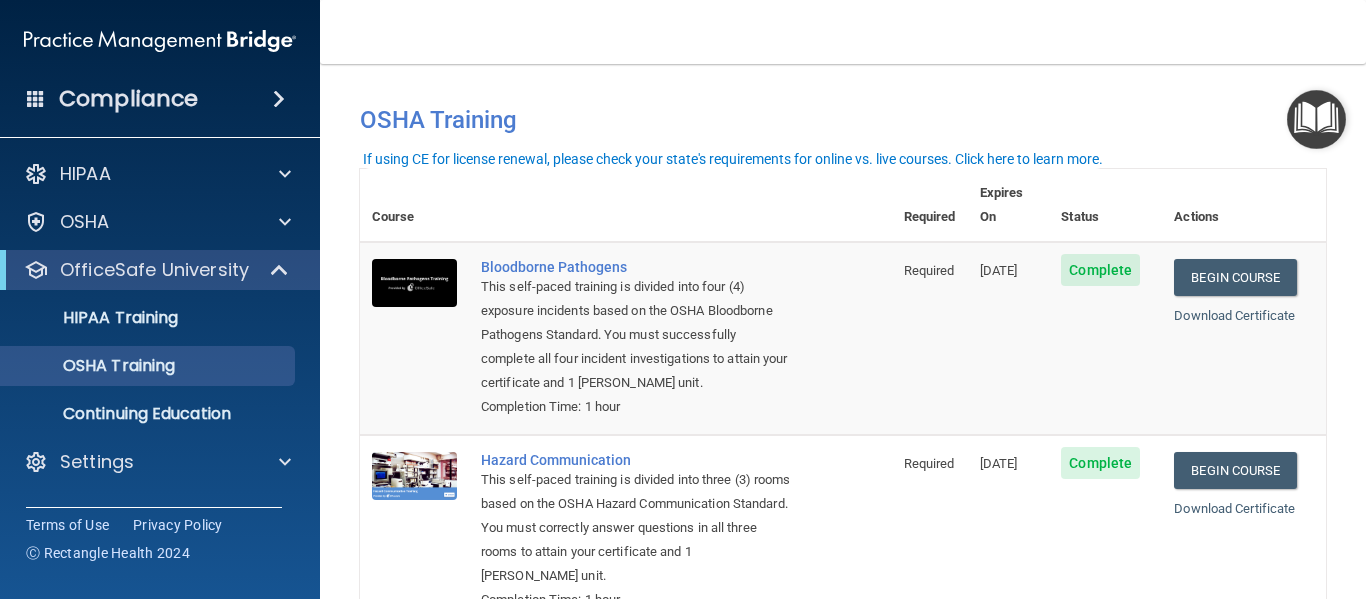 scroll, scrollTop: 0, scrollLeft: 0, axis: both 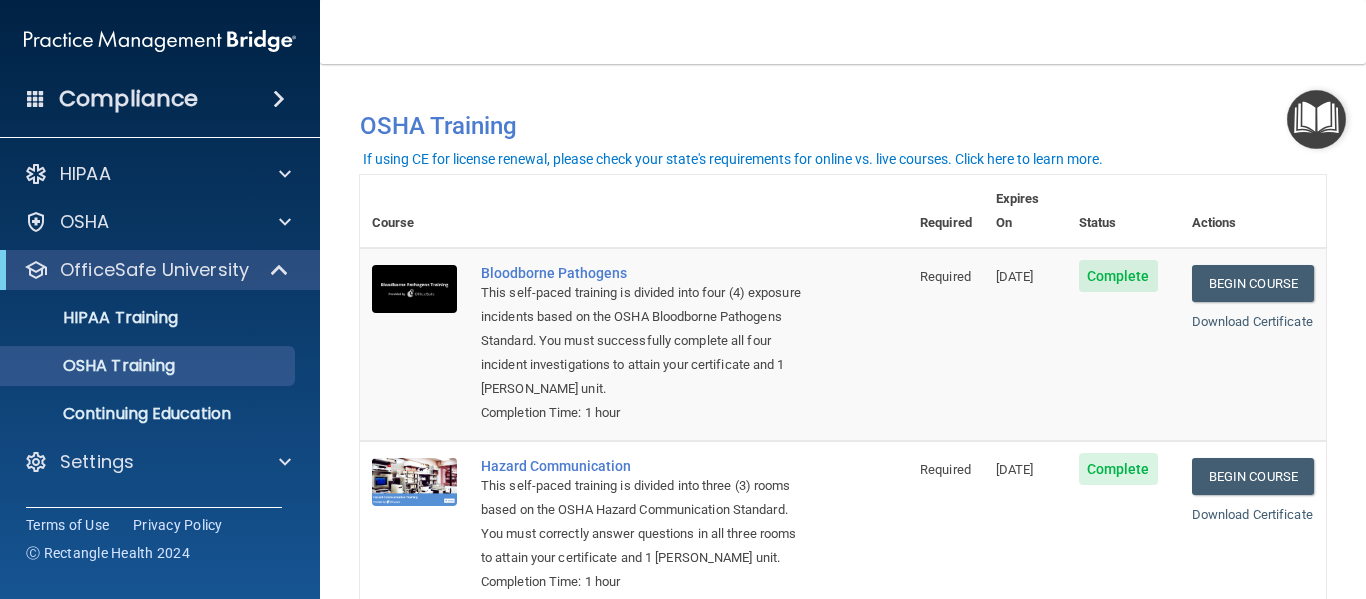 click on "Compliance" at bounding box center (128, 99) 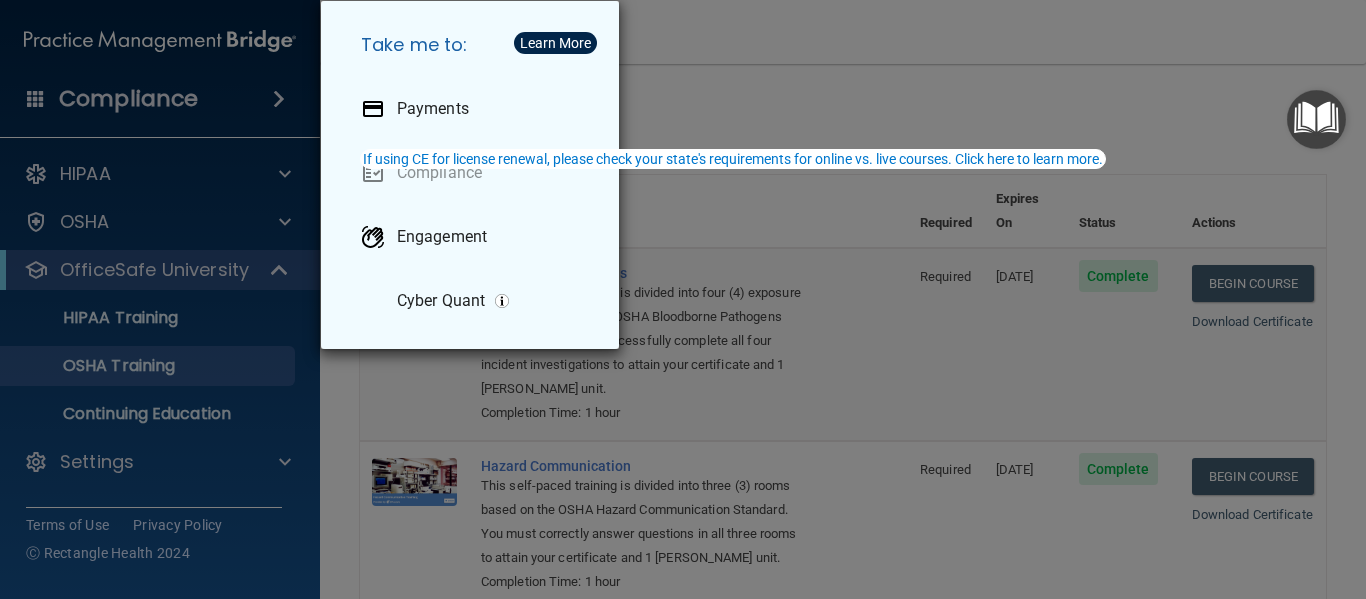 click on "Take me to:             Payments                   Compliance                     Engagement                     Cyber Quant" at bounding box center [683, 299] 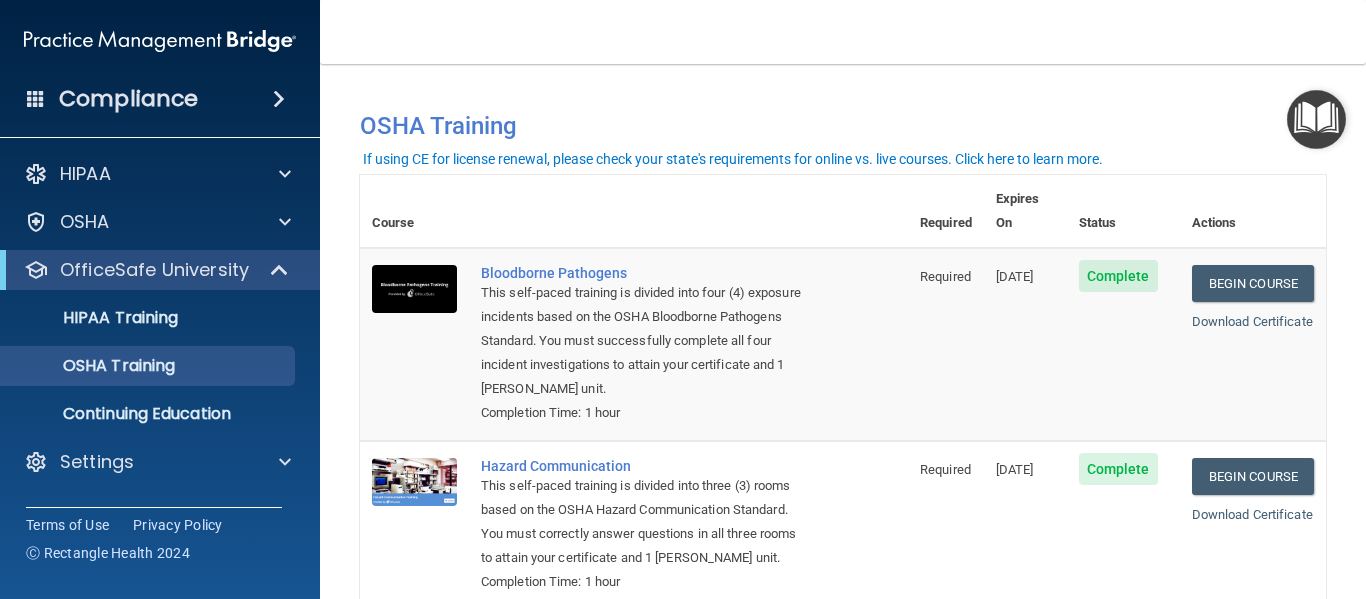 click at bounding box center (36, 98) 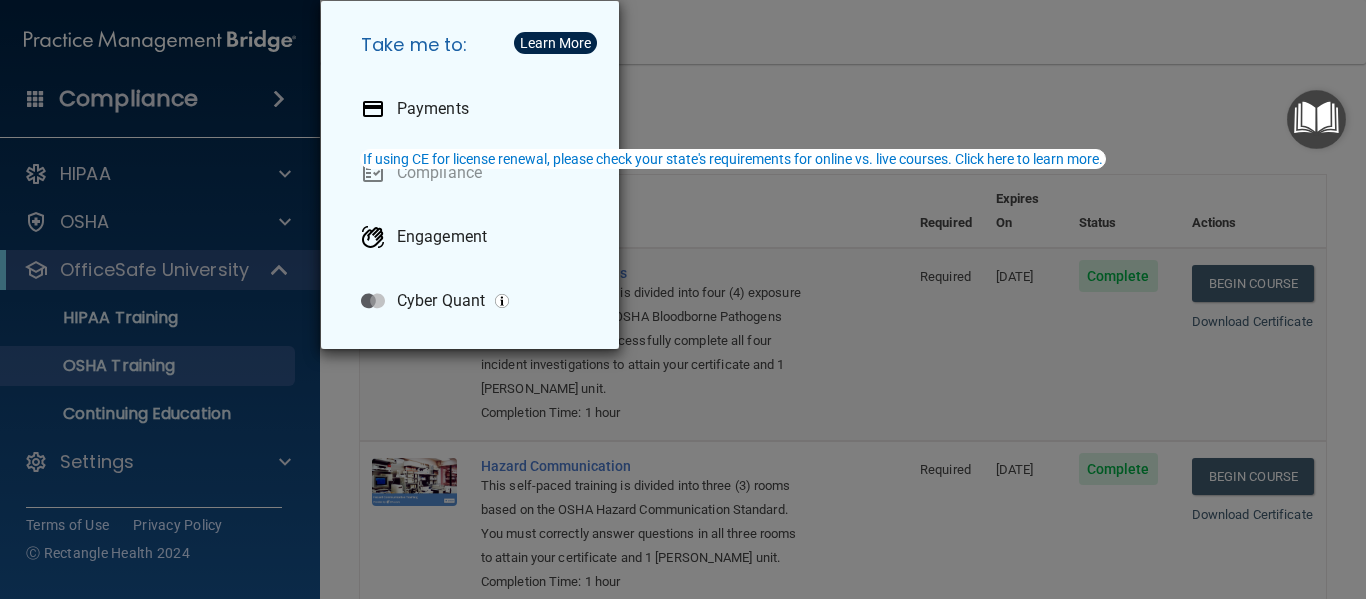 click on "Take me to:             Payments                   Compliance                     Engagement                     Cyber Quant" at bounding box center (683, 299) 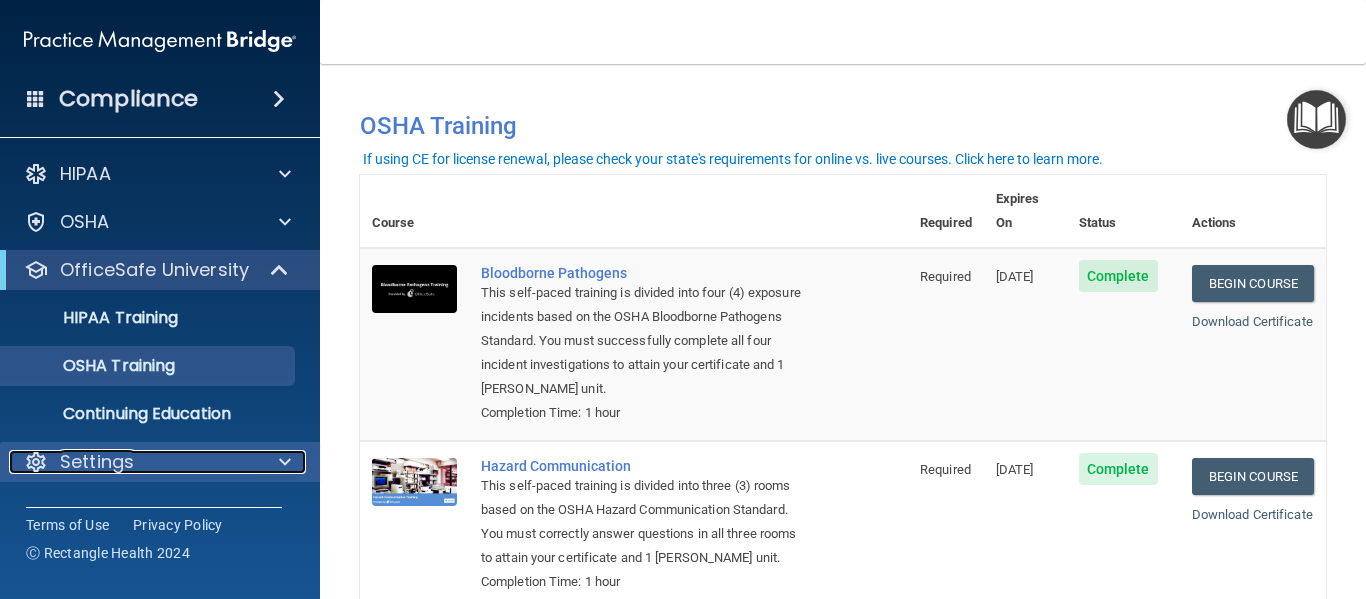 click at bounding box center (282, 462) 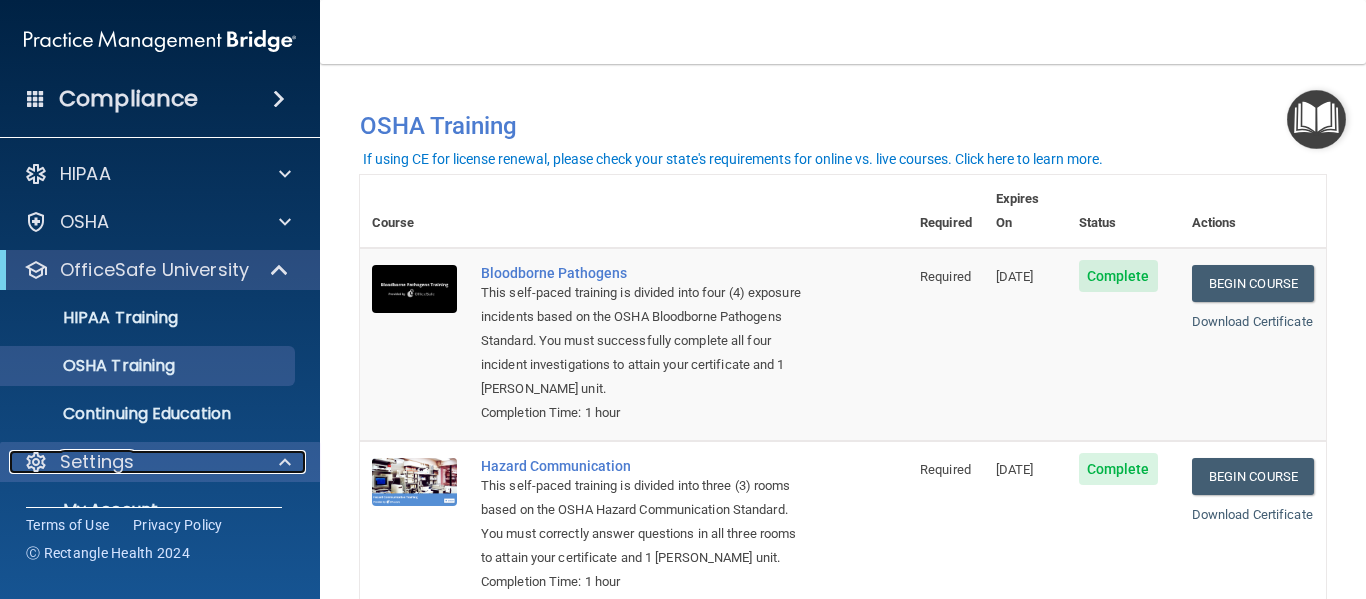 scroll, scrollTop: 87, scrollLeft: 0, axis: vertical 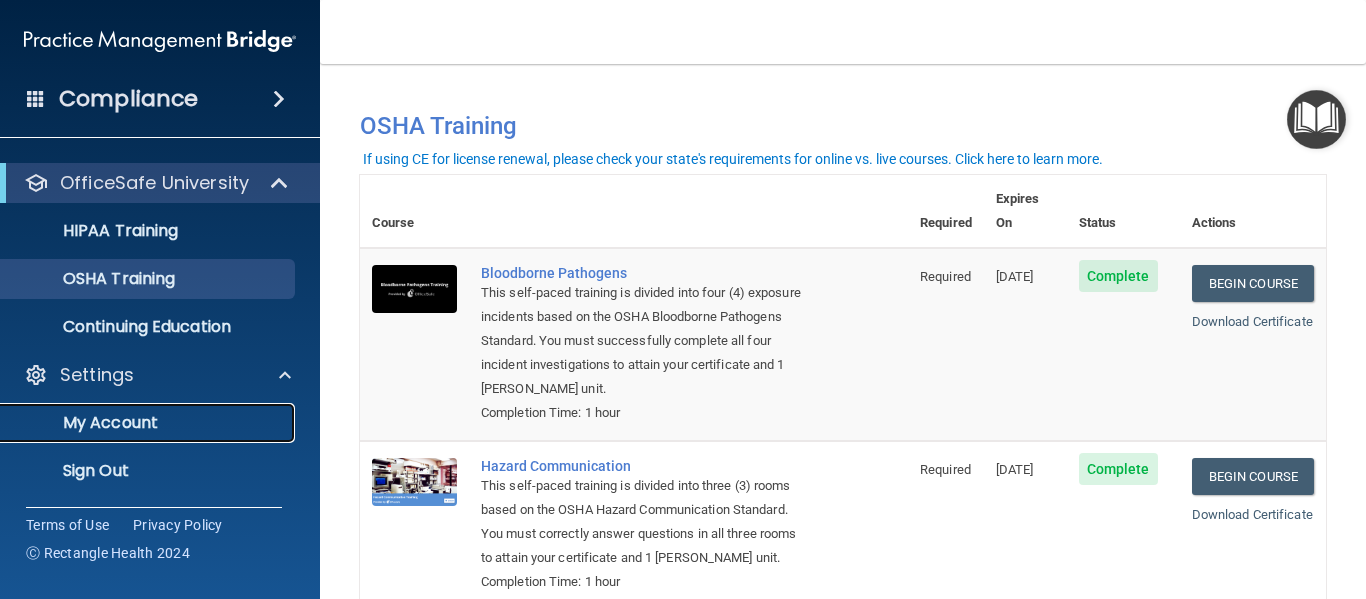 click on "My Account" at bounding box center (149, 423) 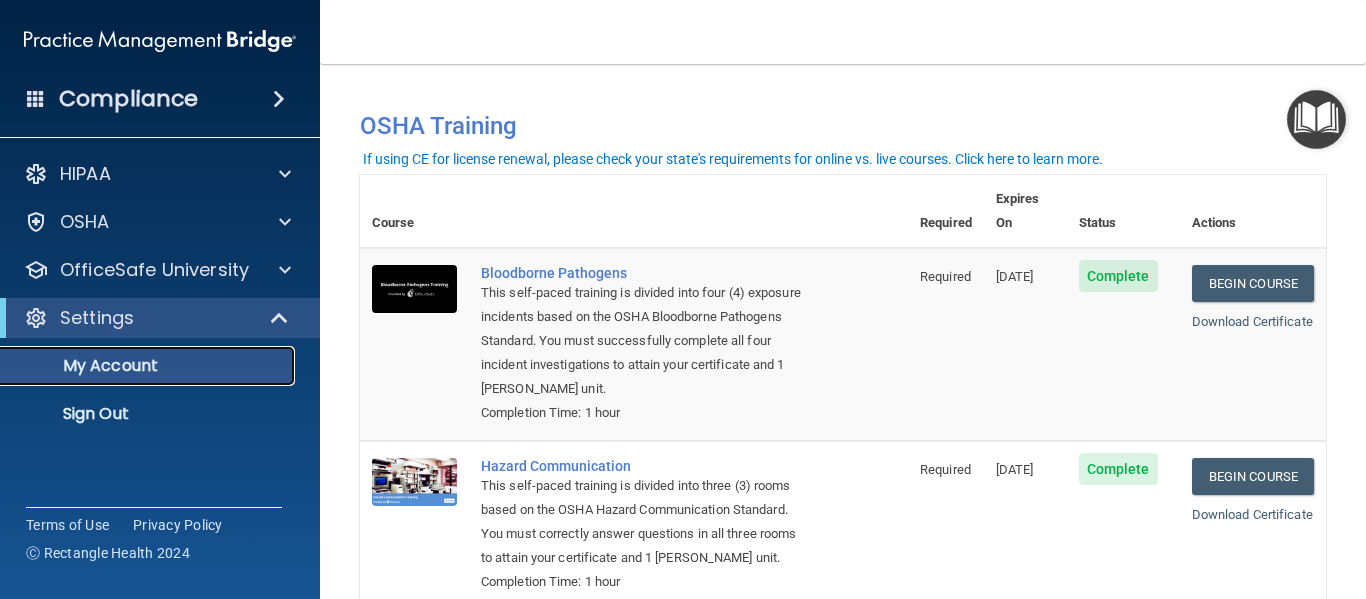 scroll, scrollTop: 0, scrollLeft: 0, axis: both 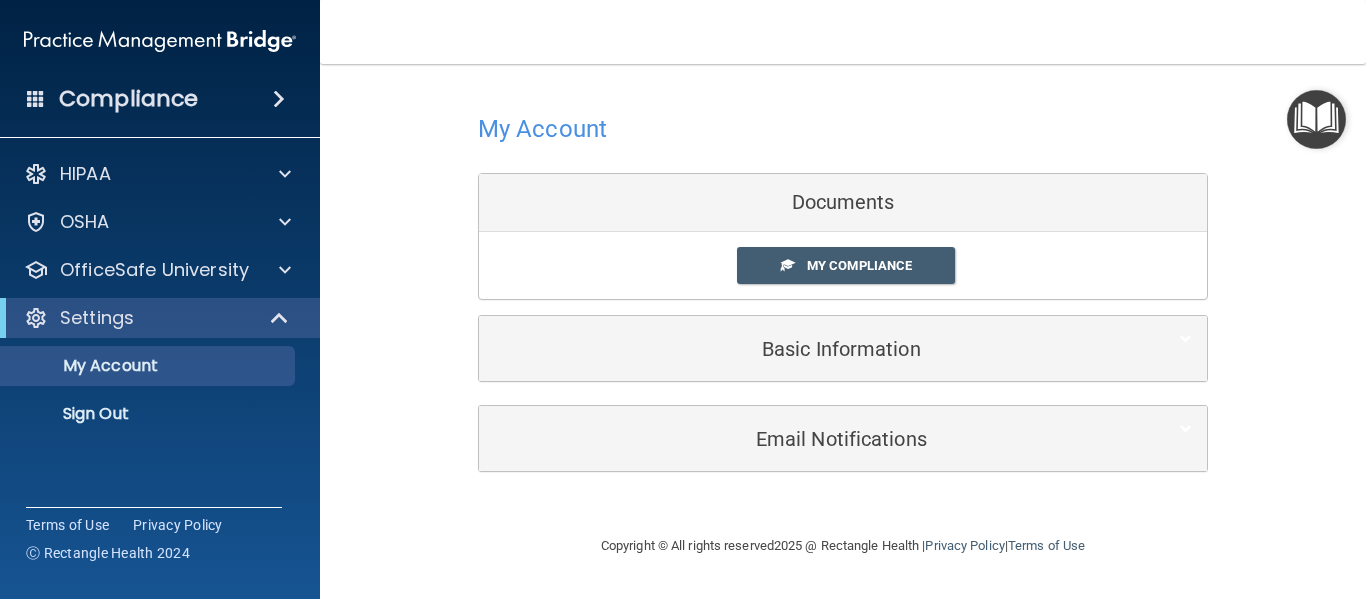 click at bounding box center [843, 128] 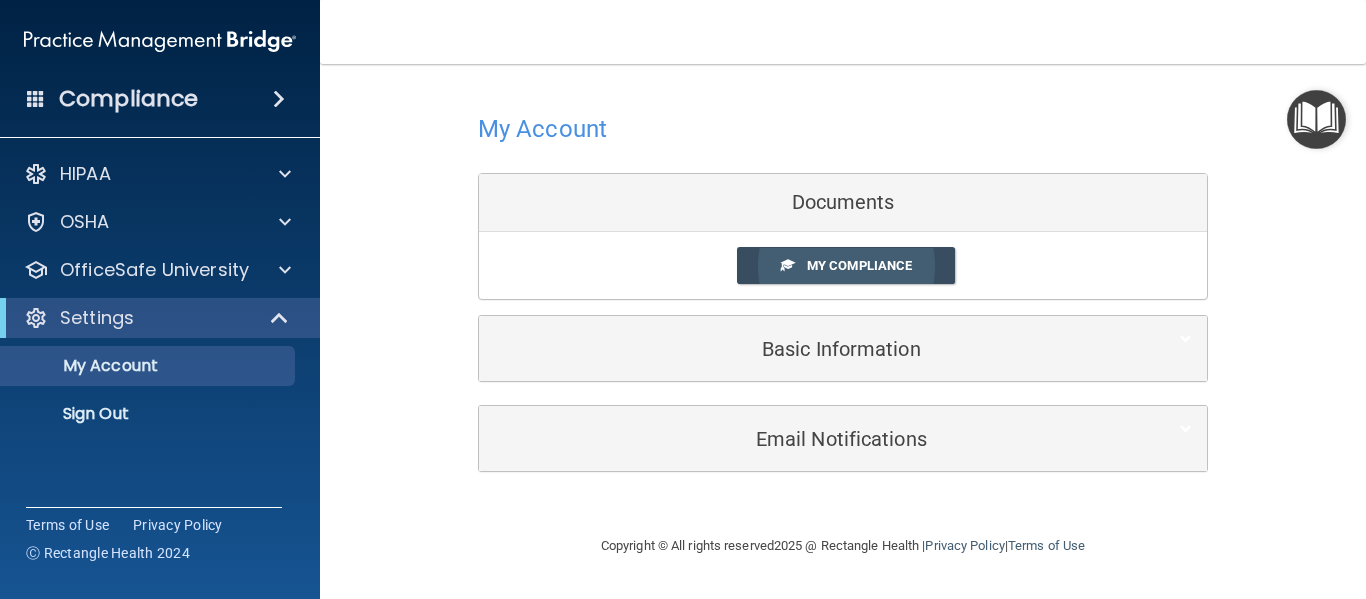 click on "My Compliance" at bounding box center [859, 265] 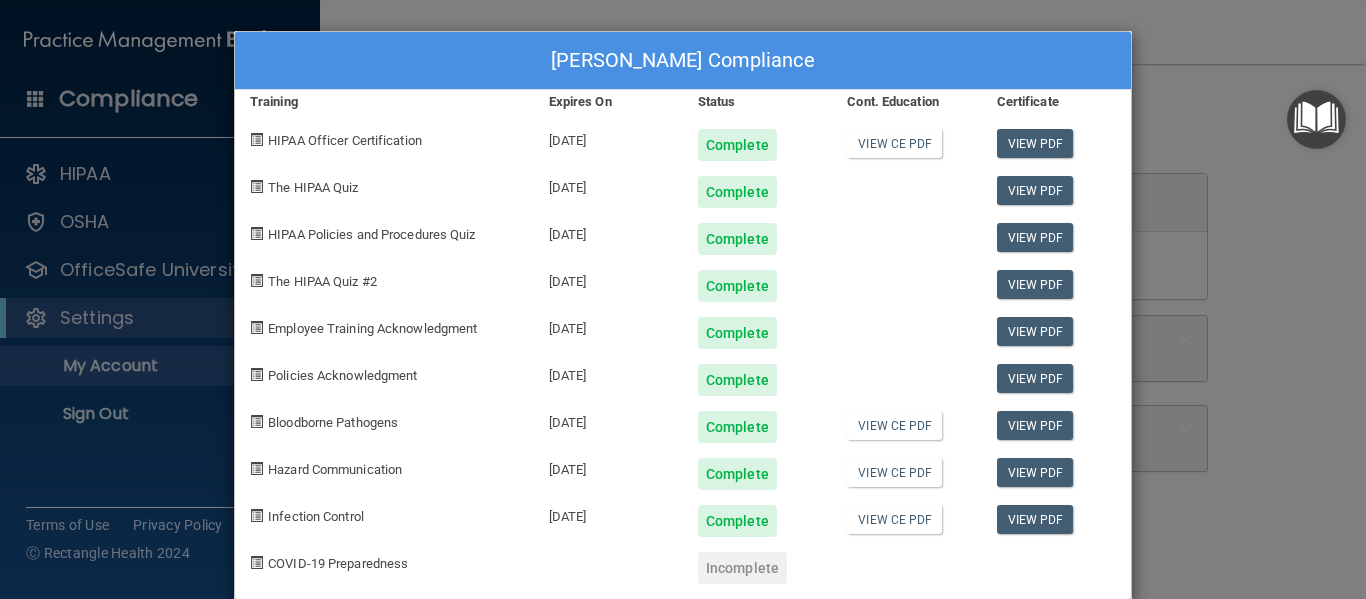 scroll, scrollTop: 32, scrollLeft: 0, axis: vertical 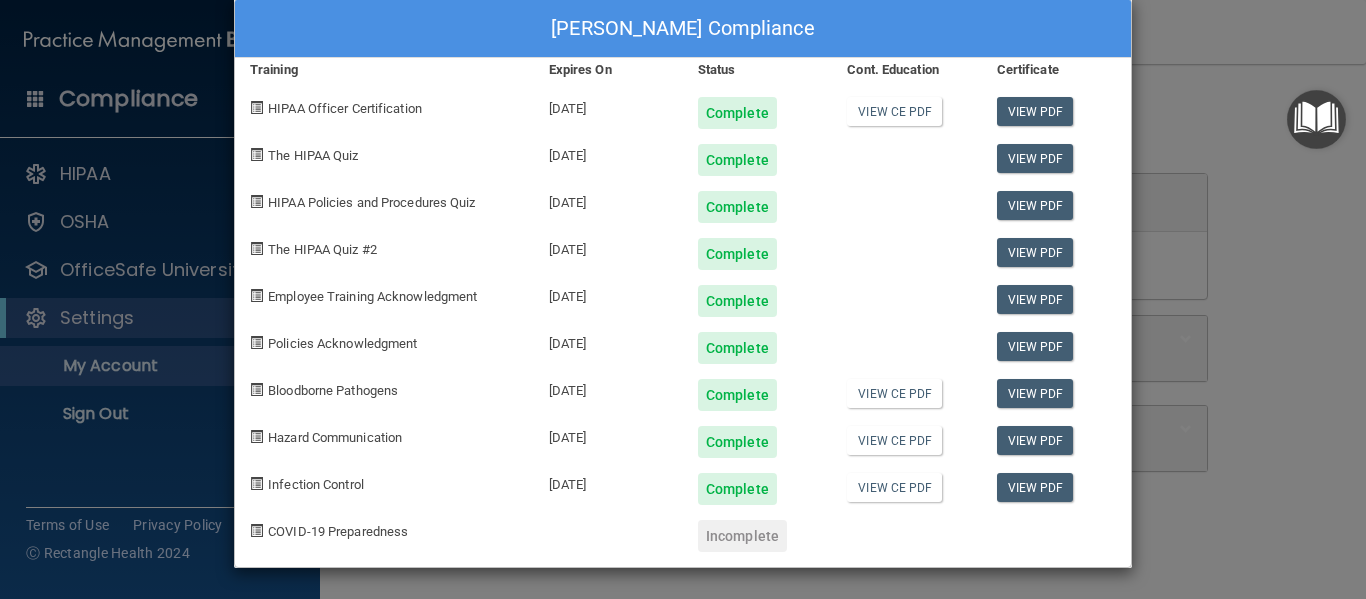 click on "Myranda Valentine's Compliance      Training   Expires On   Status   Cont. Education   Certificate         HIPAA Officer Certification      02/05/2026       Complete        View CE PDF       View PDF         The HIPAA Quiz      02/06/2026       Complete              View PDF         HIPAA Policies and Procedures Quiz      02/06/2026       Complete              View PDF         The HIPAA Quiz #2      02/06/2026       Complete              View PDF         Employee Training Acknowledgment      02/06/2026       Complete              View PDF         Policies Acknowledgment      02/06/2026       Complete              View PDF         Bloodborne Pathogens      02/06/2026       Complete        View CE PDF       View PDF         Hazard Communication      02/06/2026       Complete        View CE PDF       View PDF         Infection Control      02/07/2026       Complete        View CE PDF       View PDF         COVID-19 Preparedness             Incomplete" at bounding box center [683, 299] 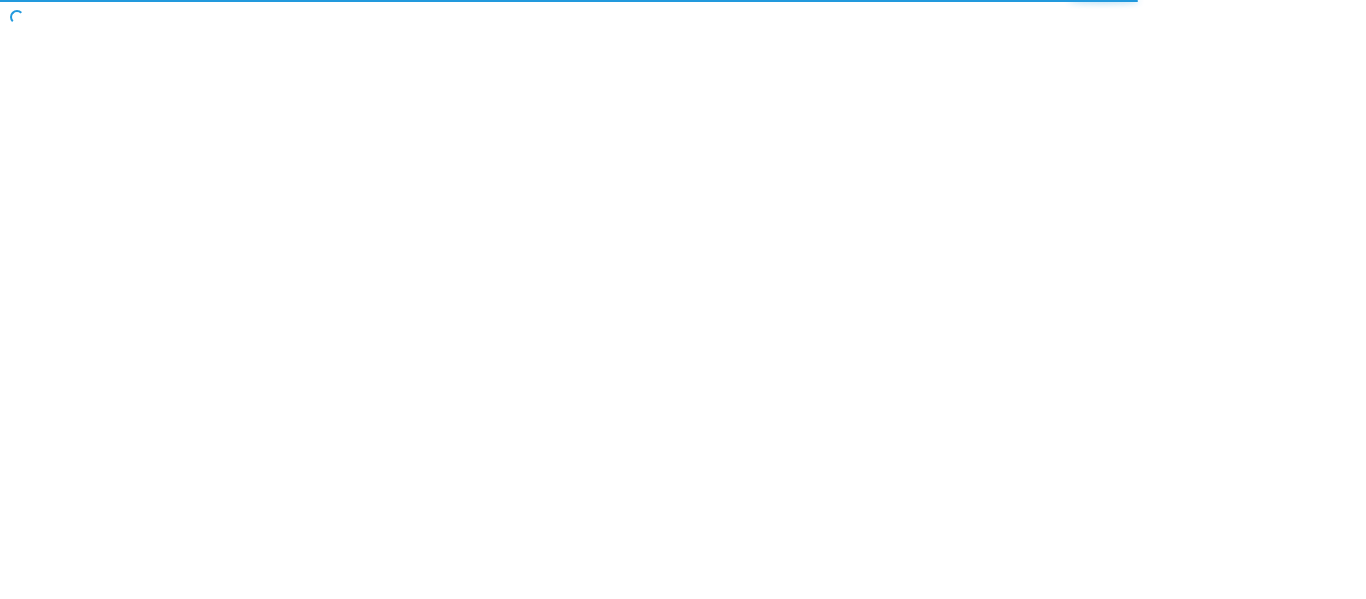 scroll, scrollTop: 0, scrollLeft: 0, axis: both 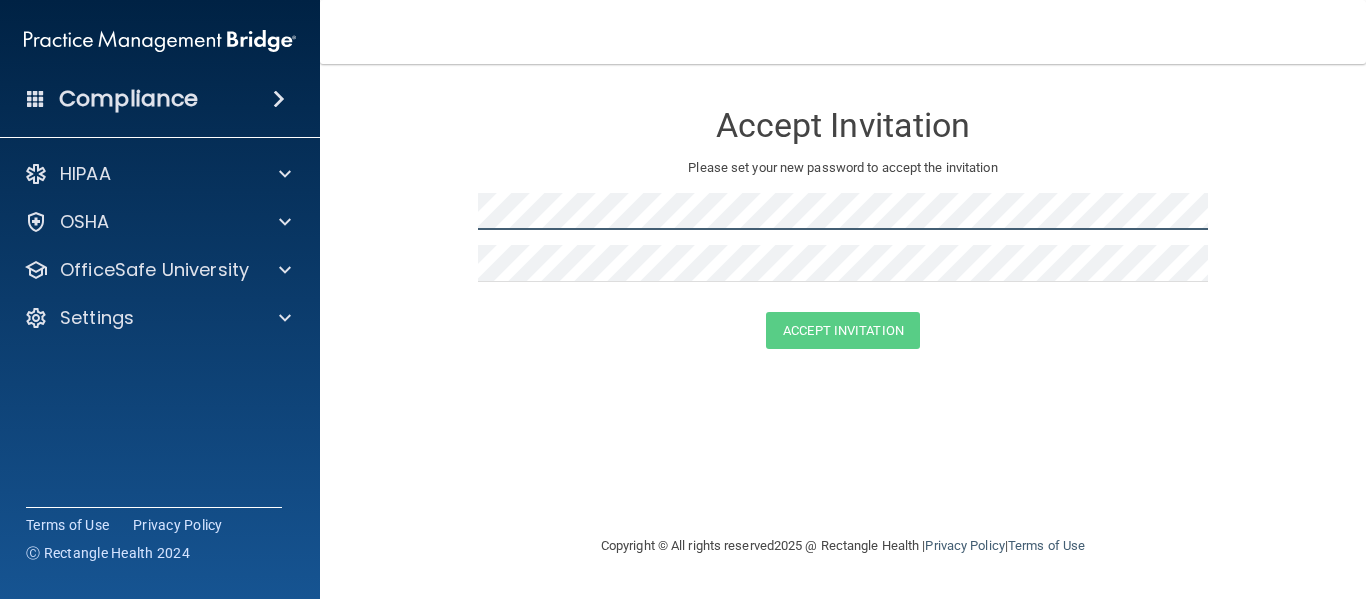 click on "Accept Invitation     Please set your new password to accept the invitation                                                 Accept Invitation              You have successfully accepted the invitation!   Click here to login .               Copyright © All rights reserved  2025 @ Rectangle Health |  Privacy Policy  |  Terms of Use" at bounding box center (843, 331) 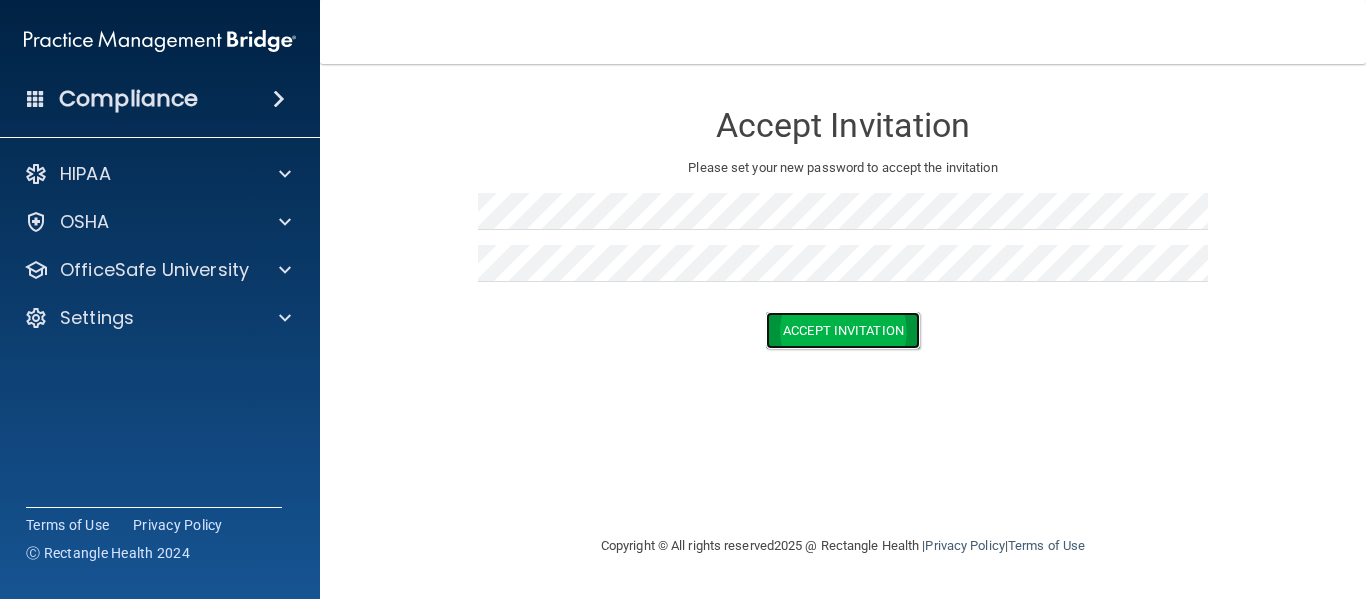 click on "Accept Invitation" at bounding box center (843, 330) 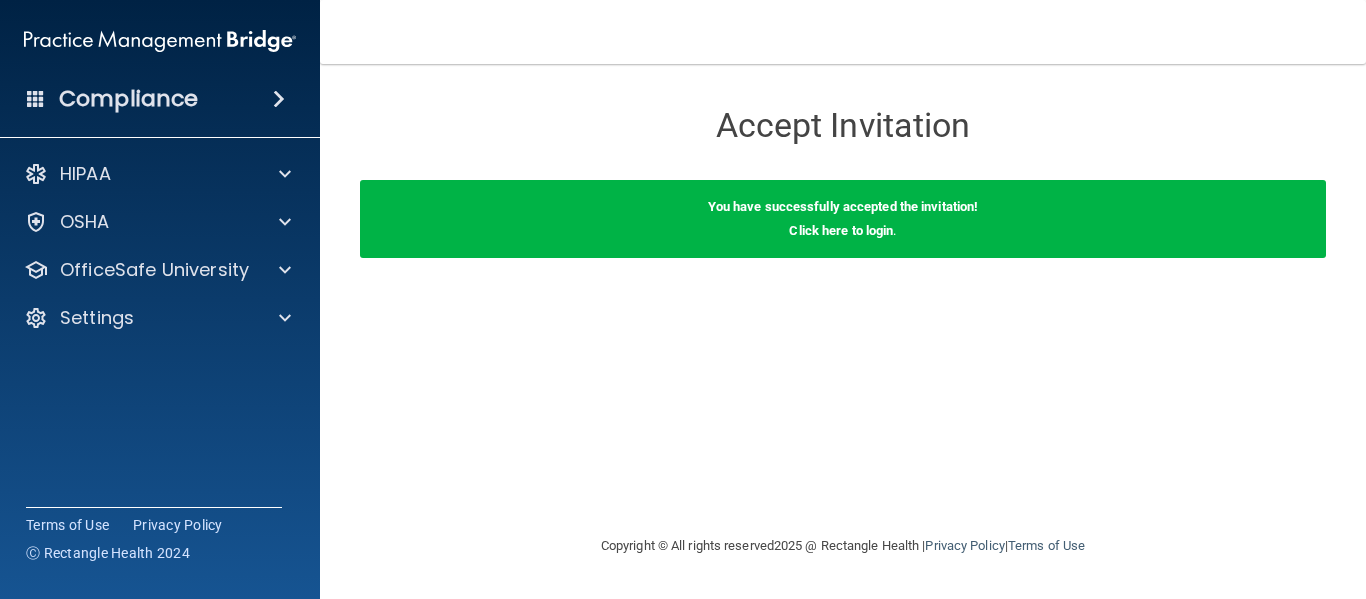 click on "You have successfully accepted the invitation!   Click here to login ." at bounding box center [843, 219] 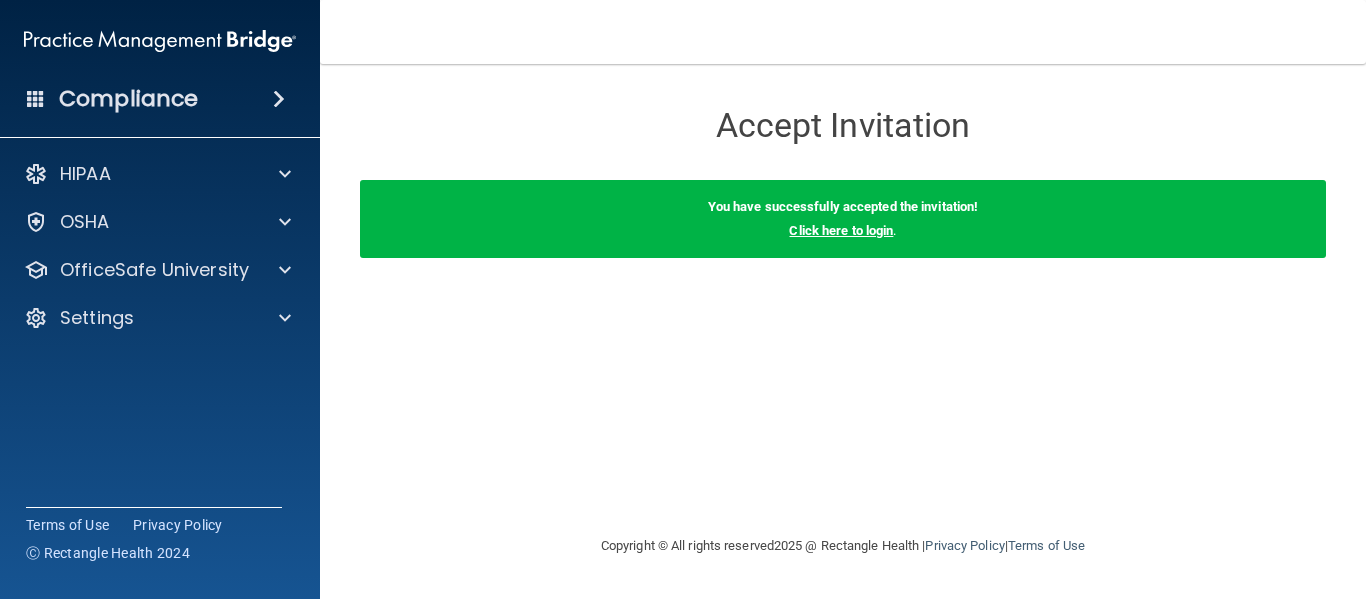 click on "Click here to login" at bounding box center [841, 230] 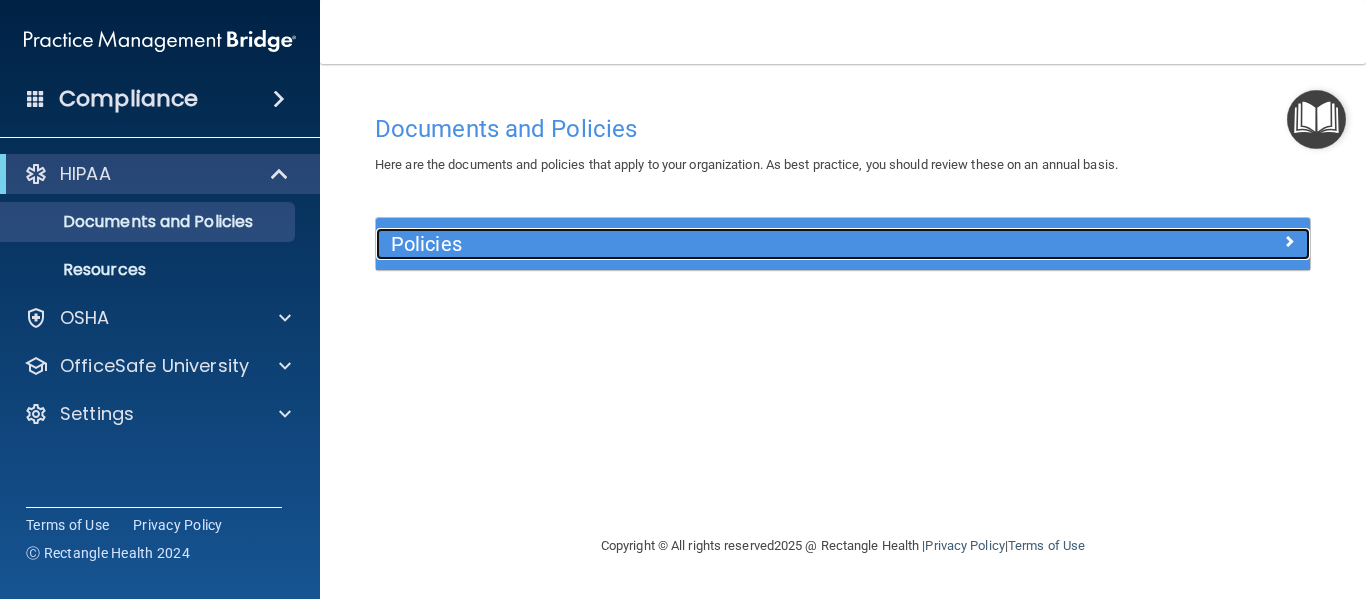 click on "Policies" at bounding box center (726, 244) 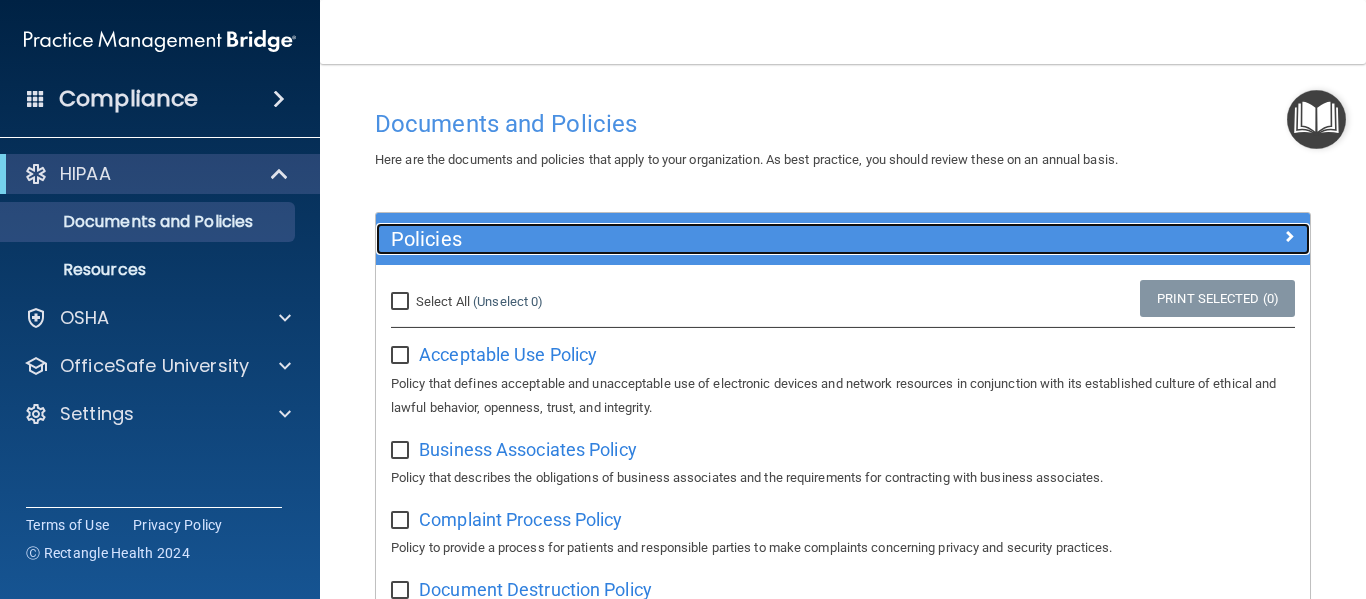 scroll, scrollTop: 0, scrollLeft: 0, axis: both 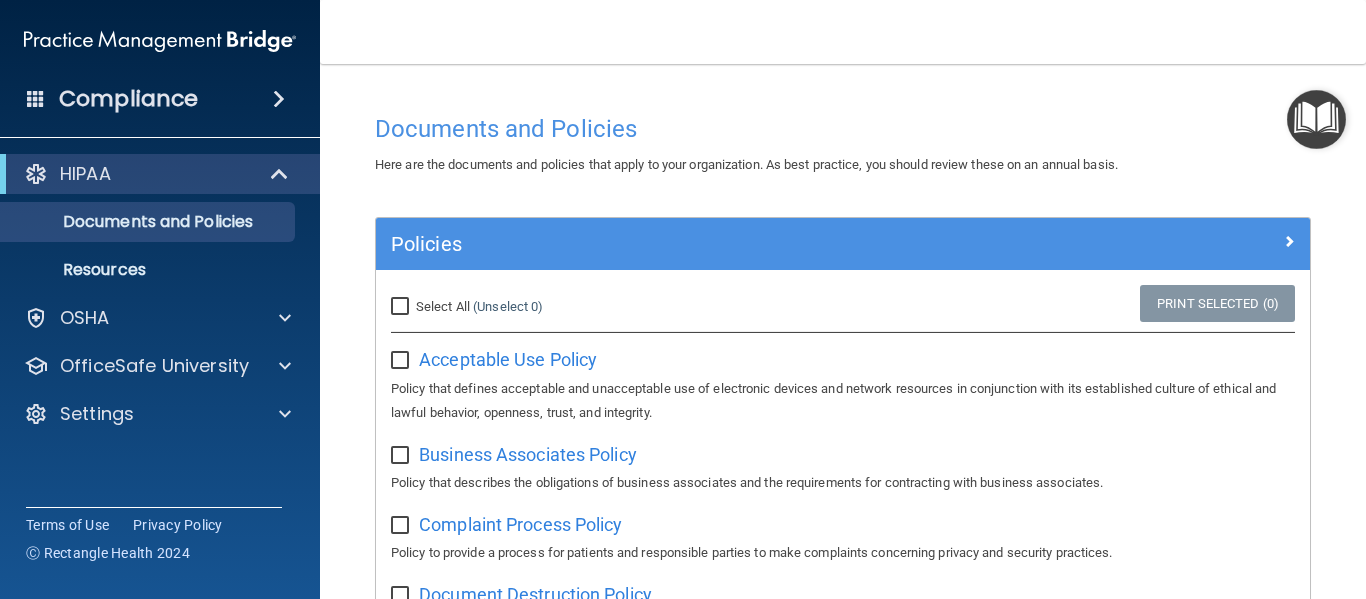 click on "Select All   (Unselect 0)    Unselect All" at bounding box center (402, 307) 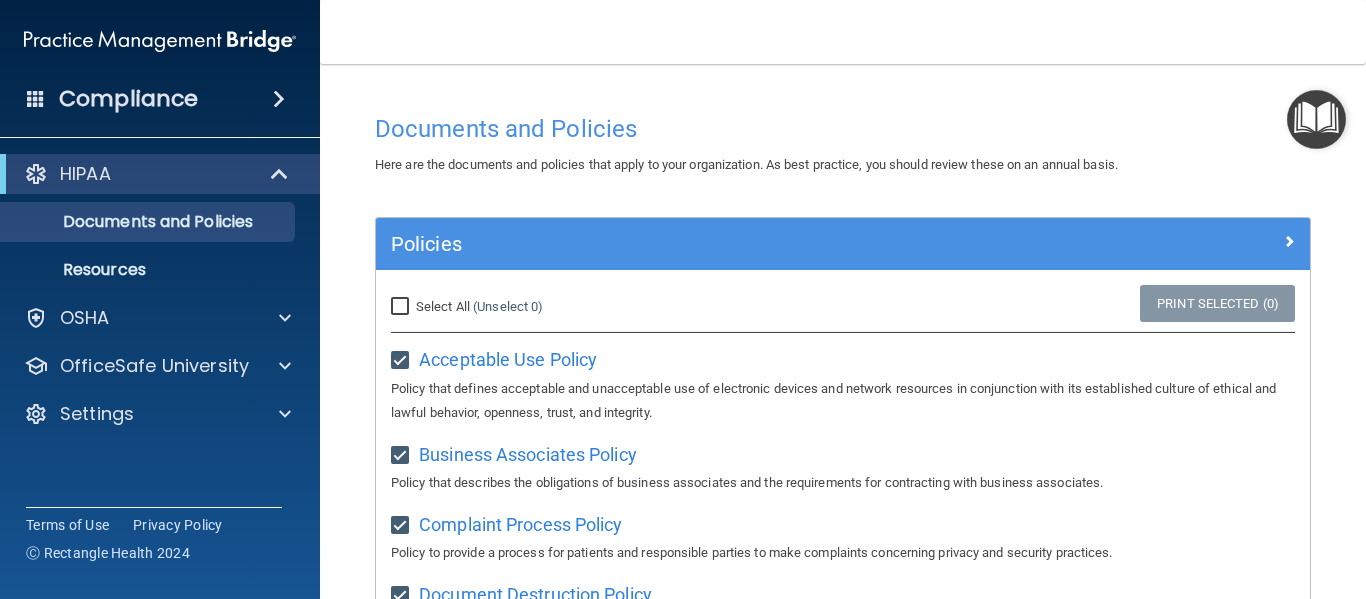 checkbox on "true" 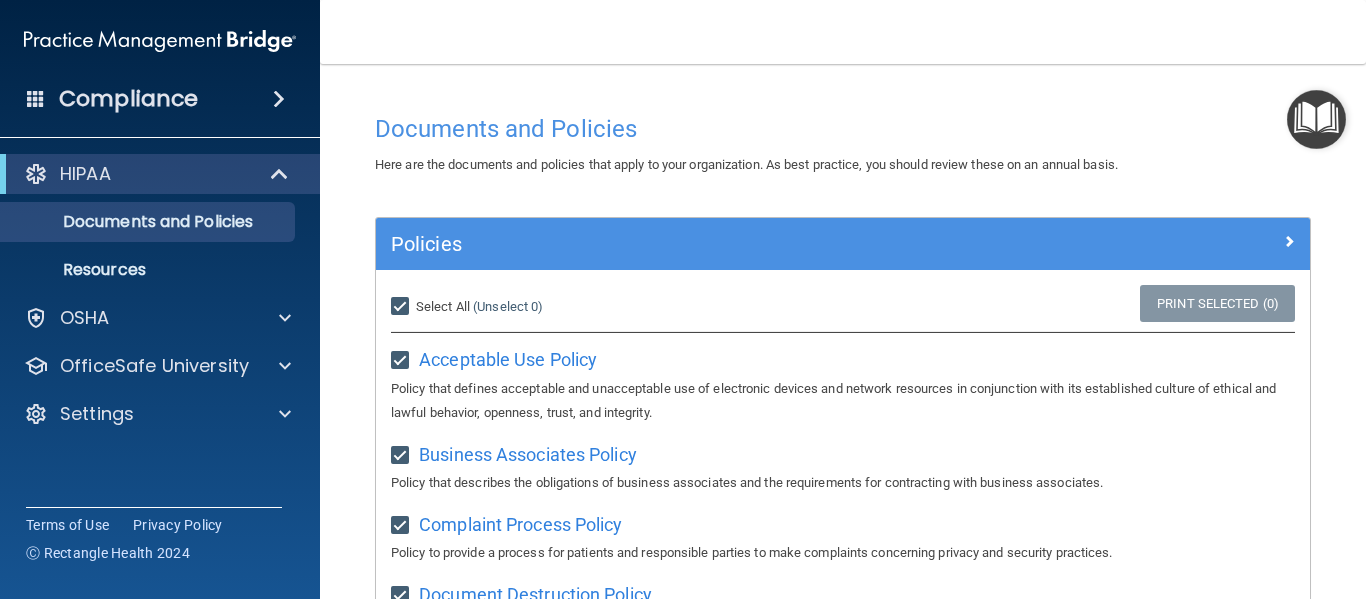checkbox on "true" 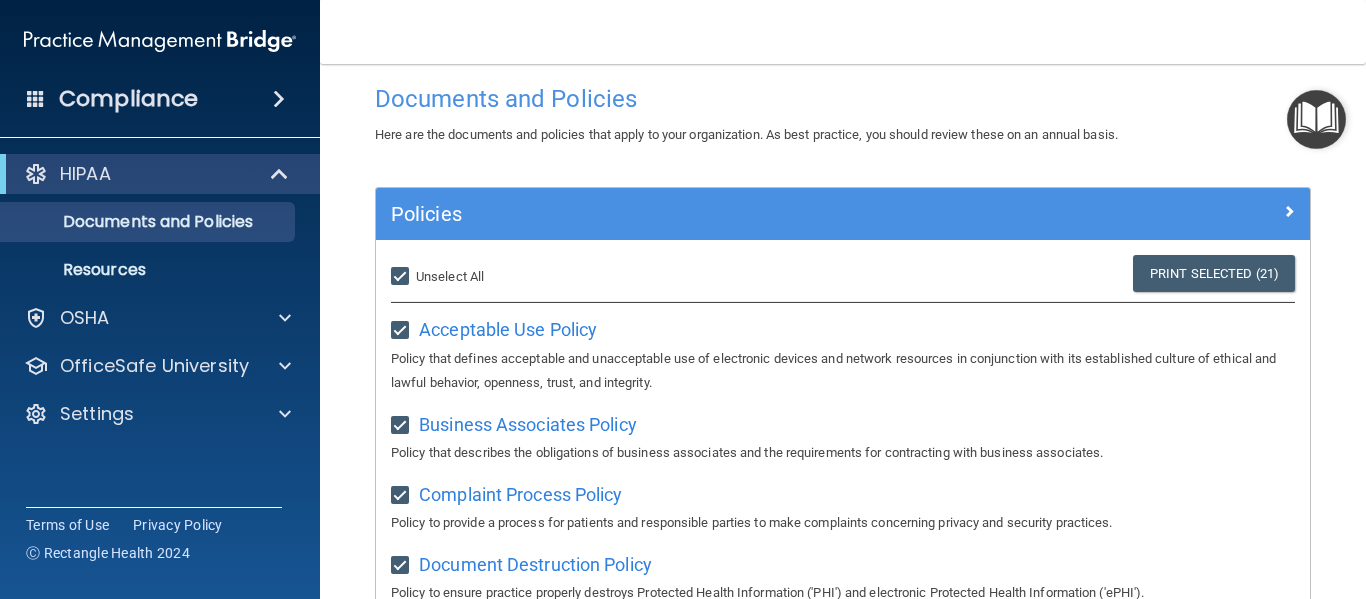 scroll, scrollTop: 0, scrollLeft: 0, axis: both 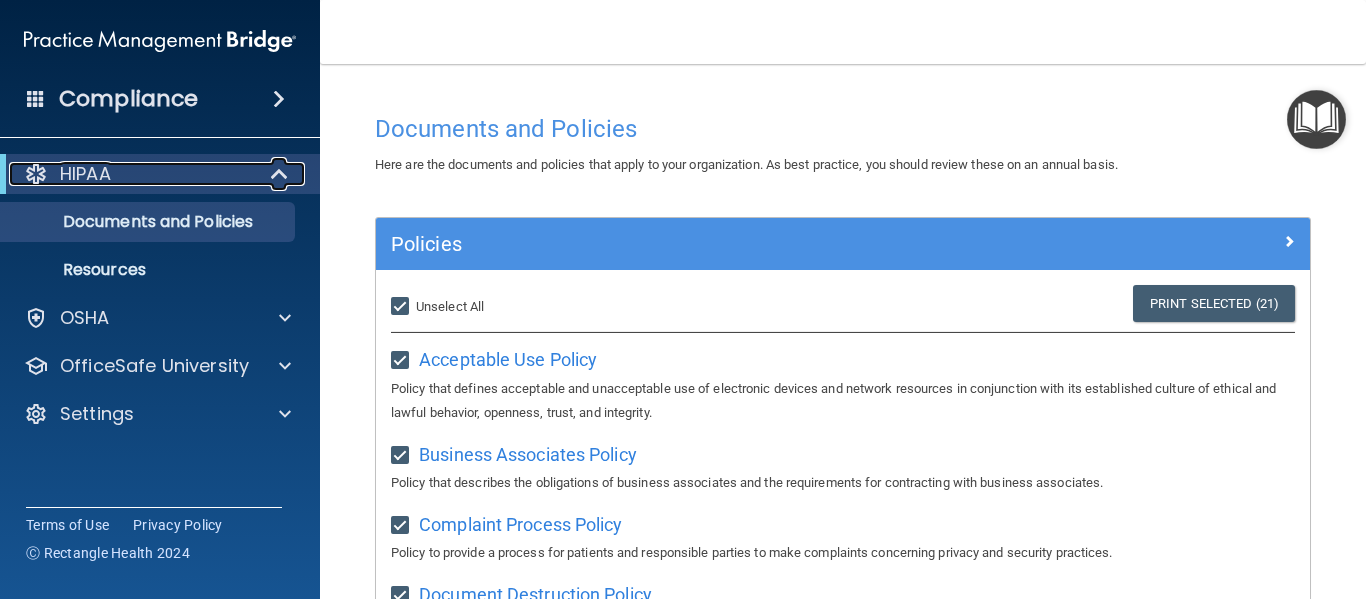click at bounding box center (281, 174) 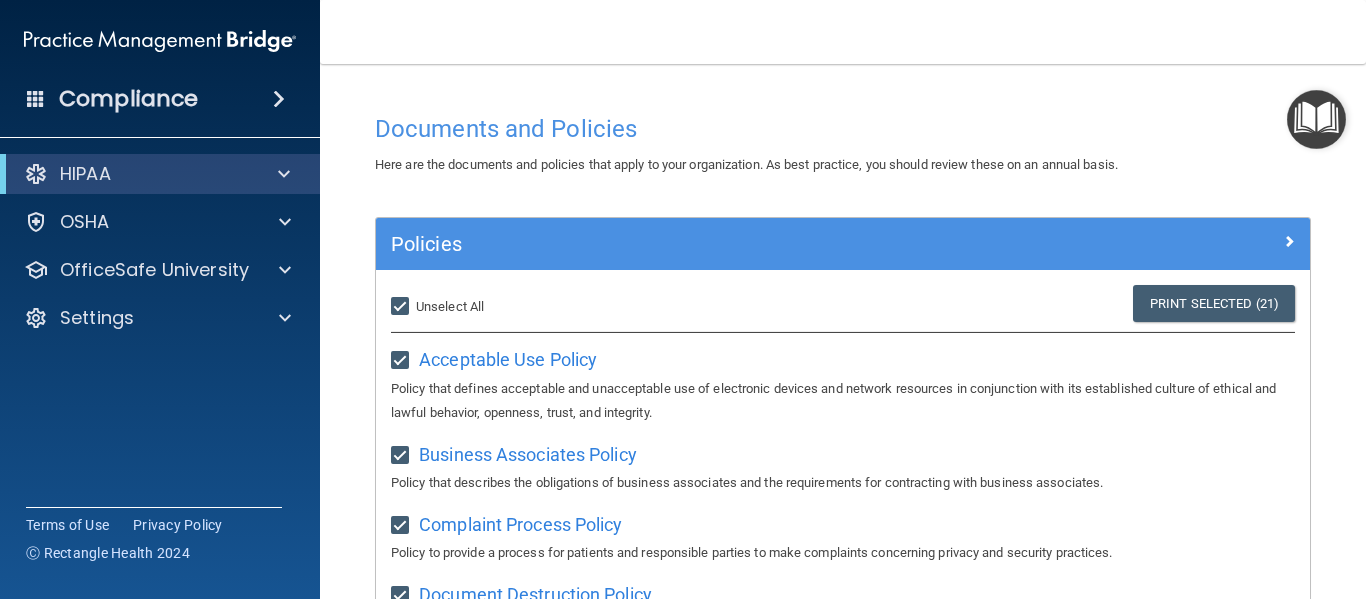 drag, startPoint x: 544, startPoint y: 85, endPoint x: 490, endPoint y: 108, distance: 58.694122 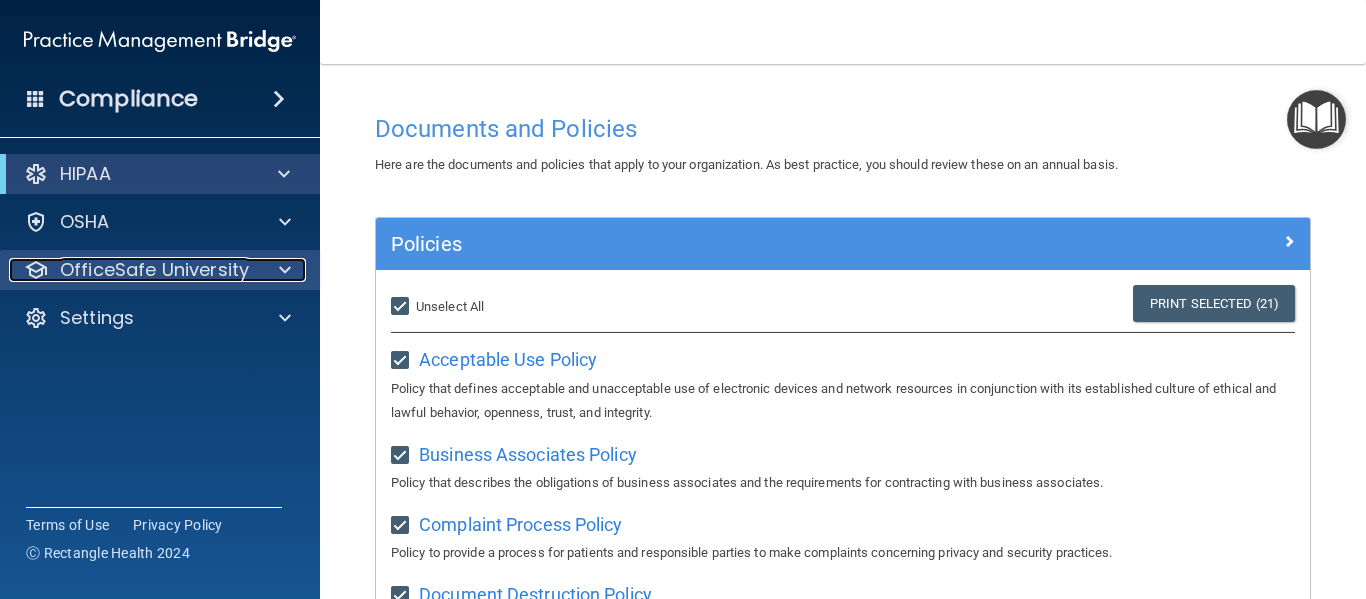 click on "OfficeSafe University" at bounding box center (154, 270) 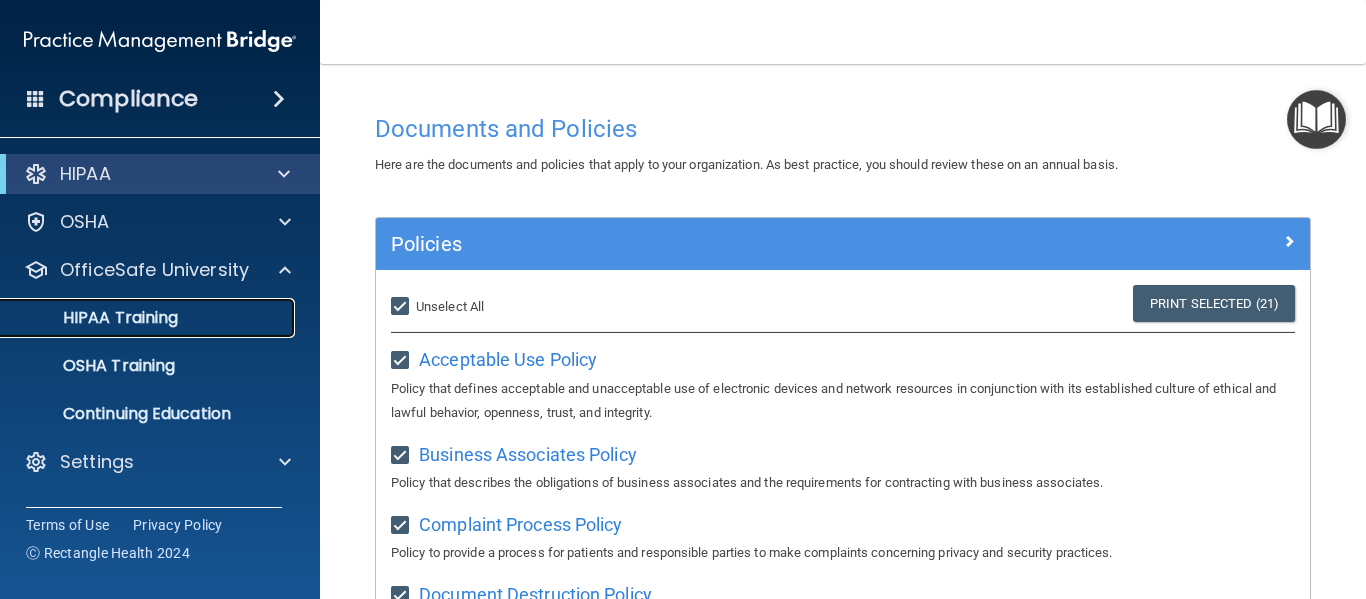 click on "HIPAA Training" at bounding box center [95, 318] 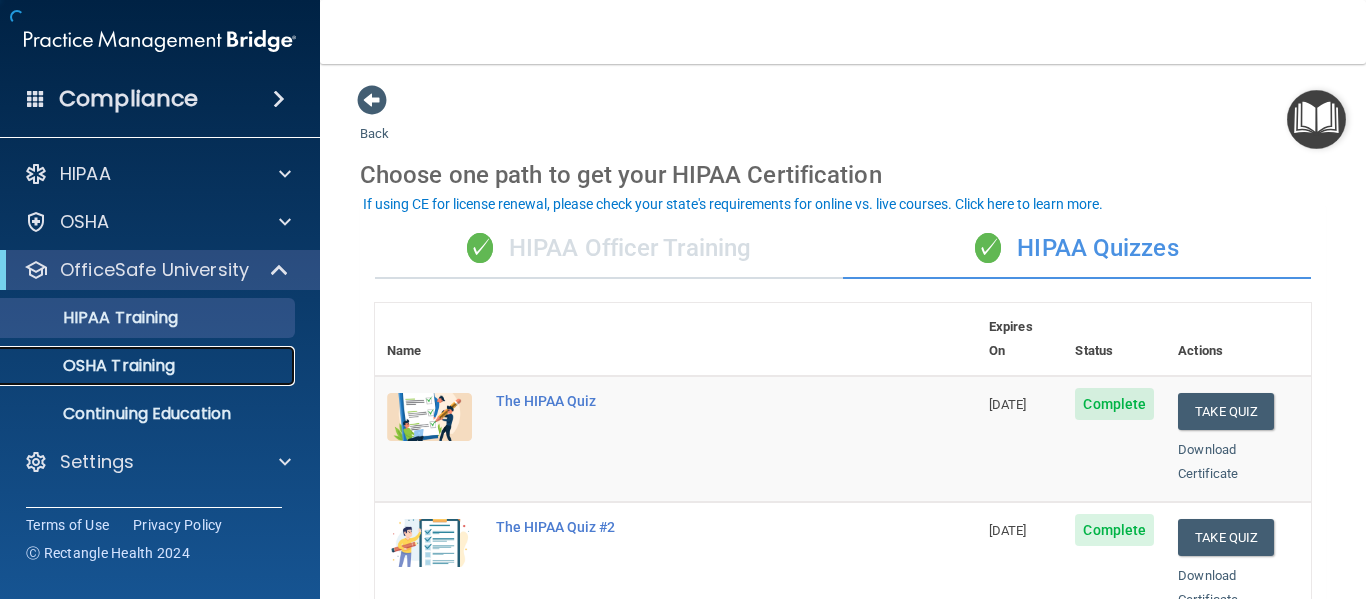 click on "OSHA Training" at bounding box center (94, 366) 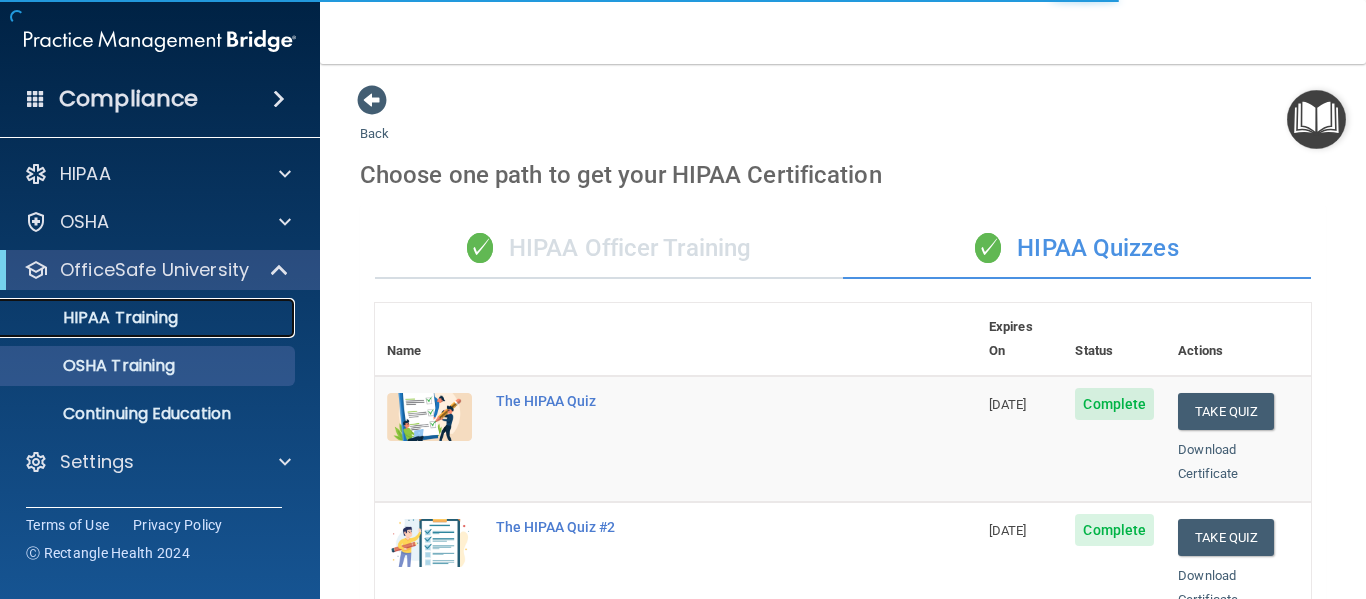 click on "HIPAA Training" at bounding box center [95, 318] 